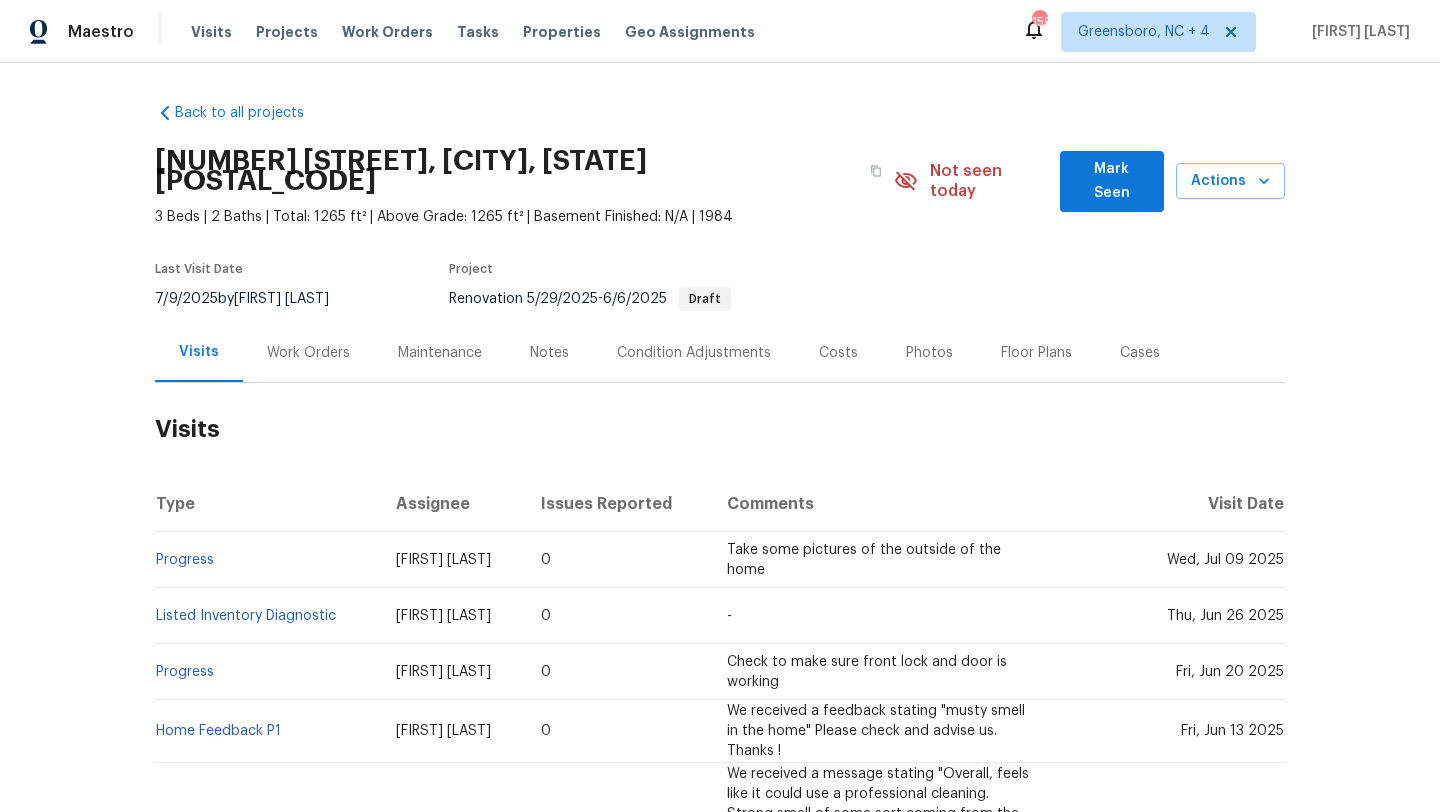 scroll, scrollTop: 0, scrollLeft: 0, axis: both 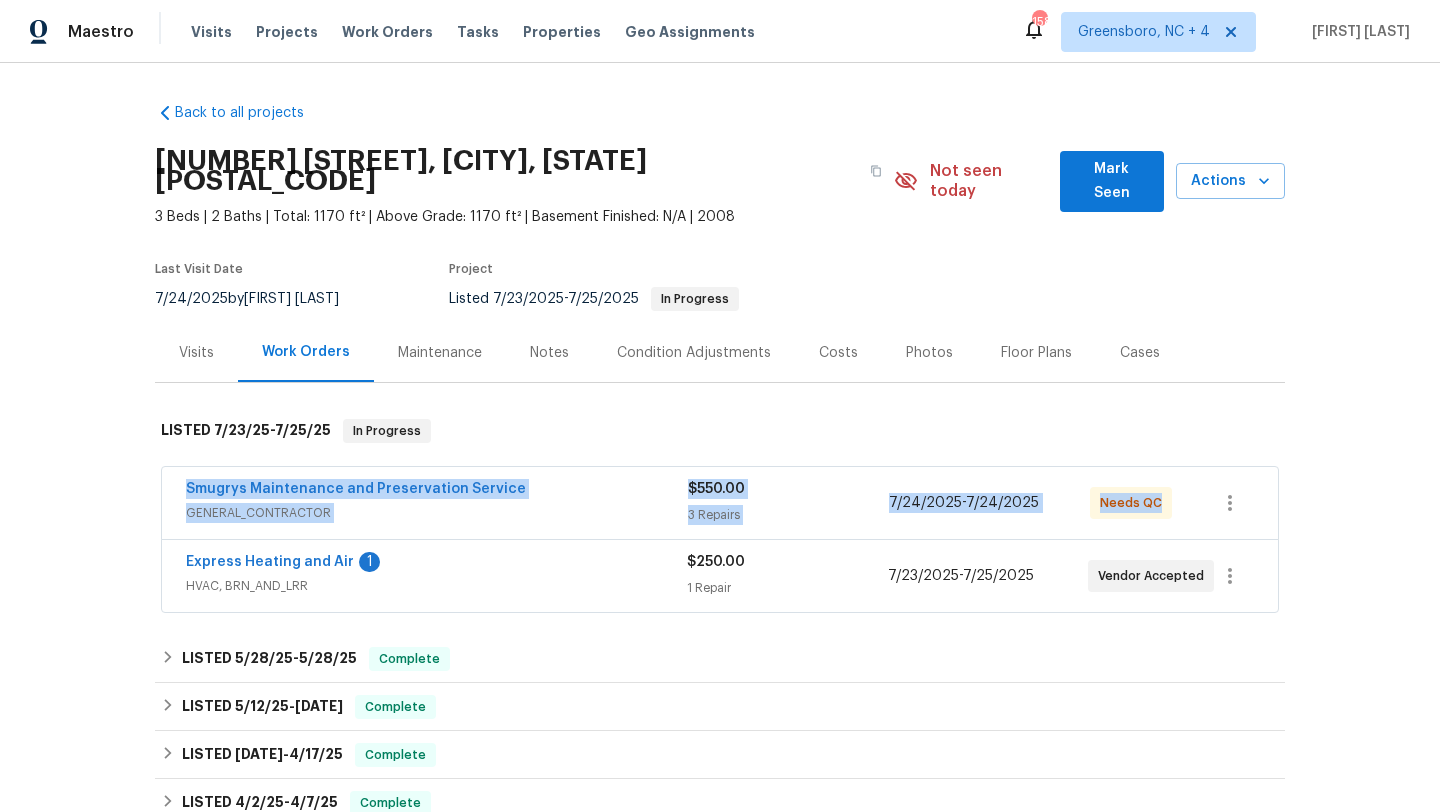 drag, startPoint x: 175, startPoint y: 465, endPoint x: 1155, endPoint y: 30, distance: 1072.2057 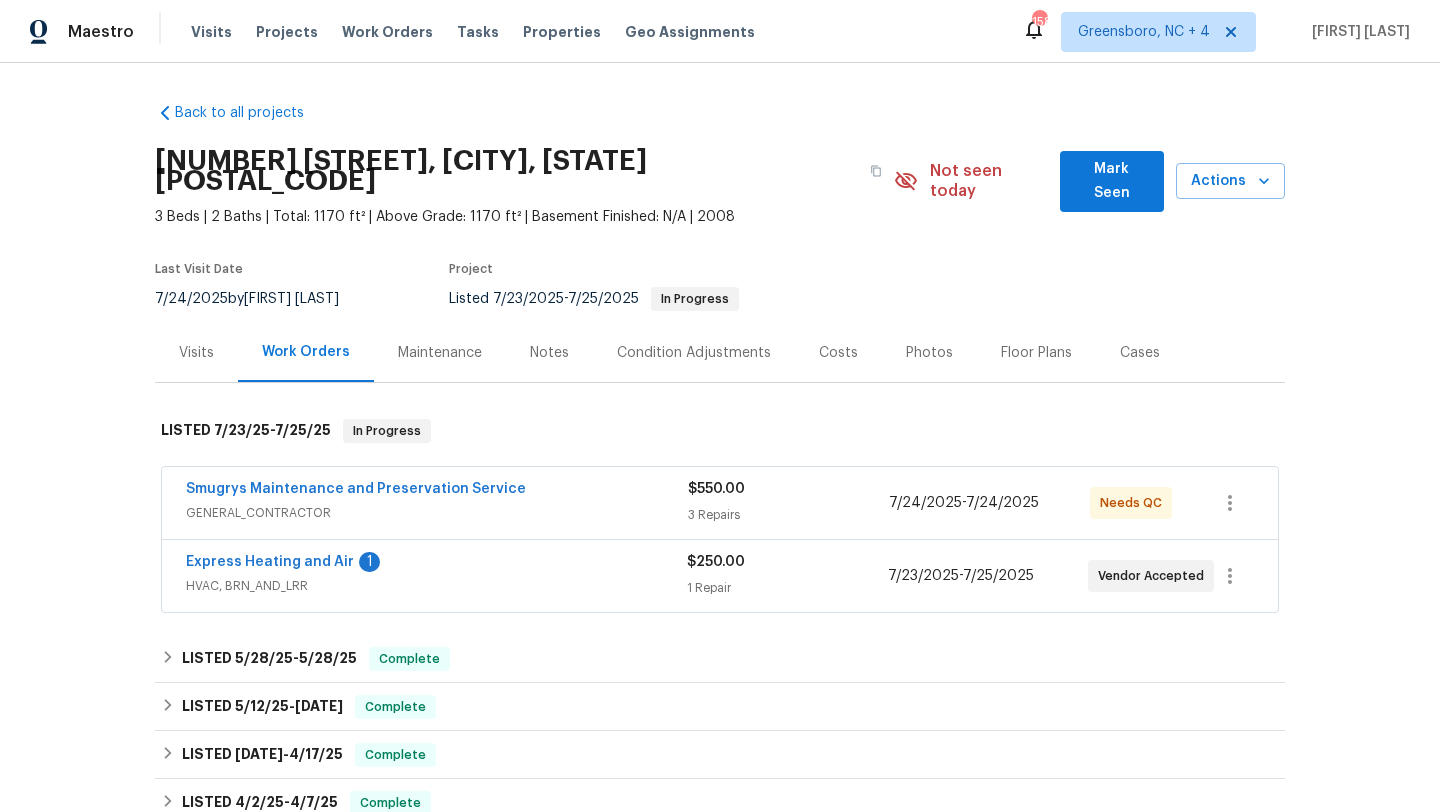 click on "7/24/2025  by  William Sparks" at bounding box center [259, 299] 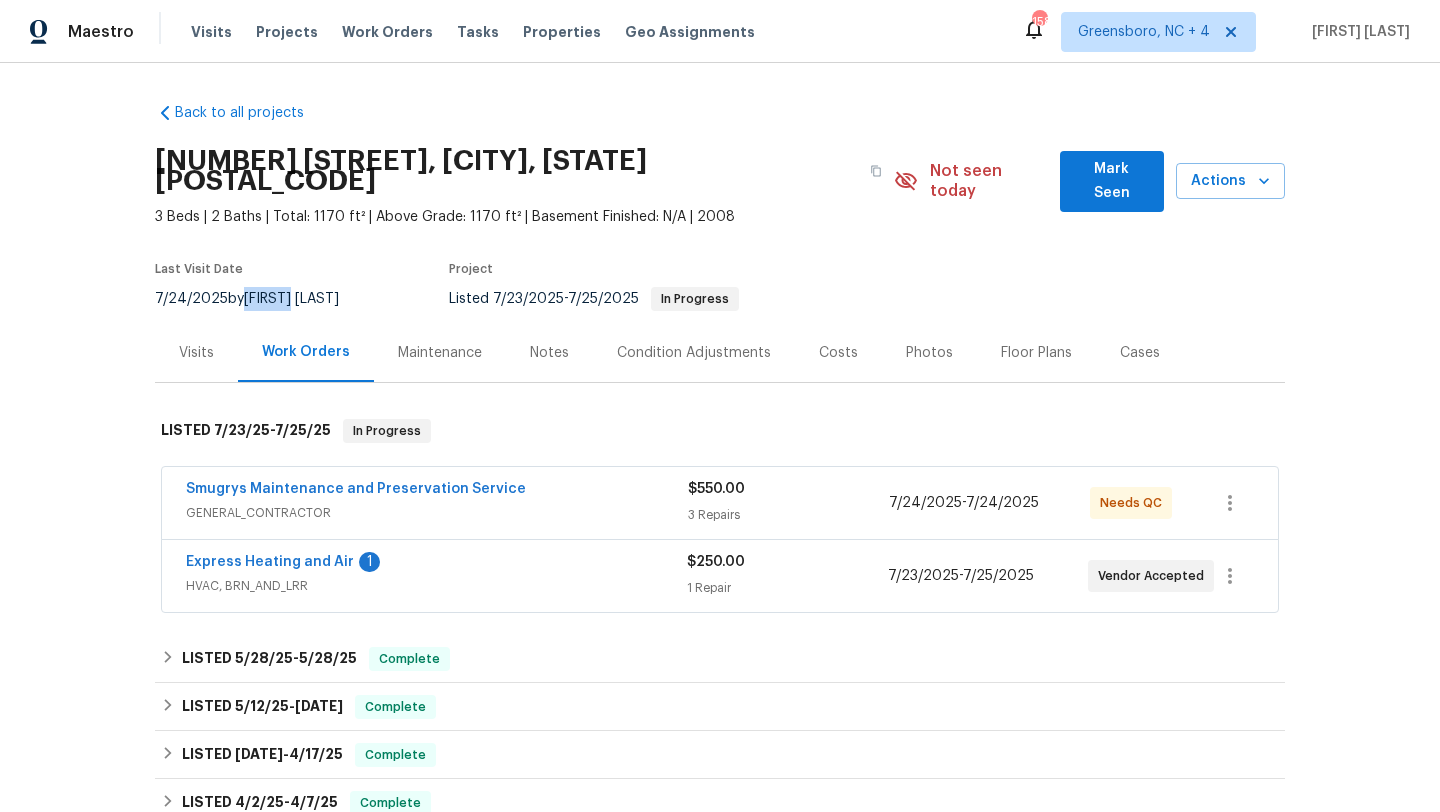 click on "7/24/2025  by  William Sparks" at bounding box center (259, 299) 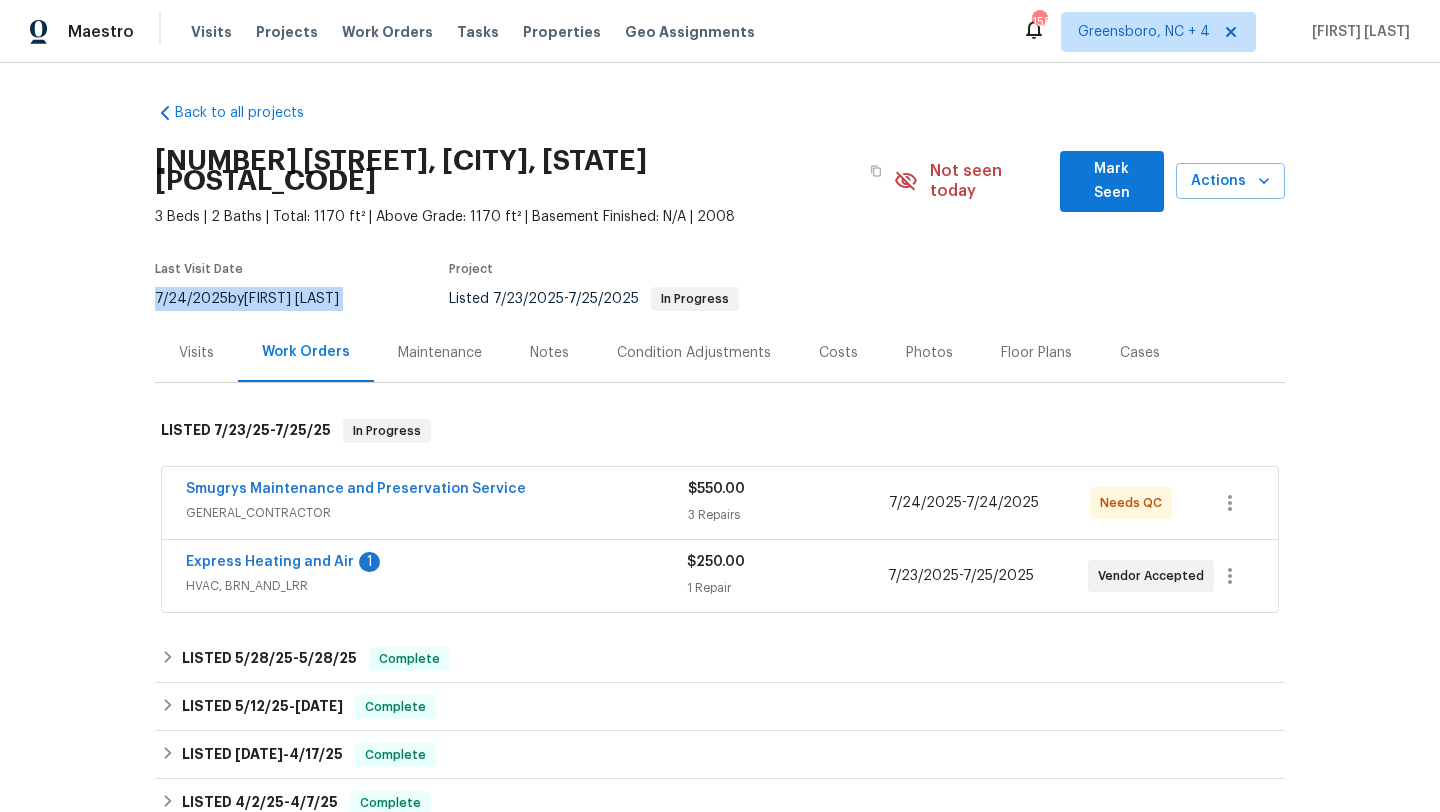 copy on "7/24/2025  by  William Sparks" 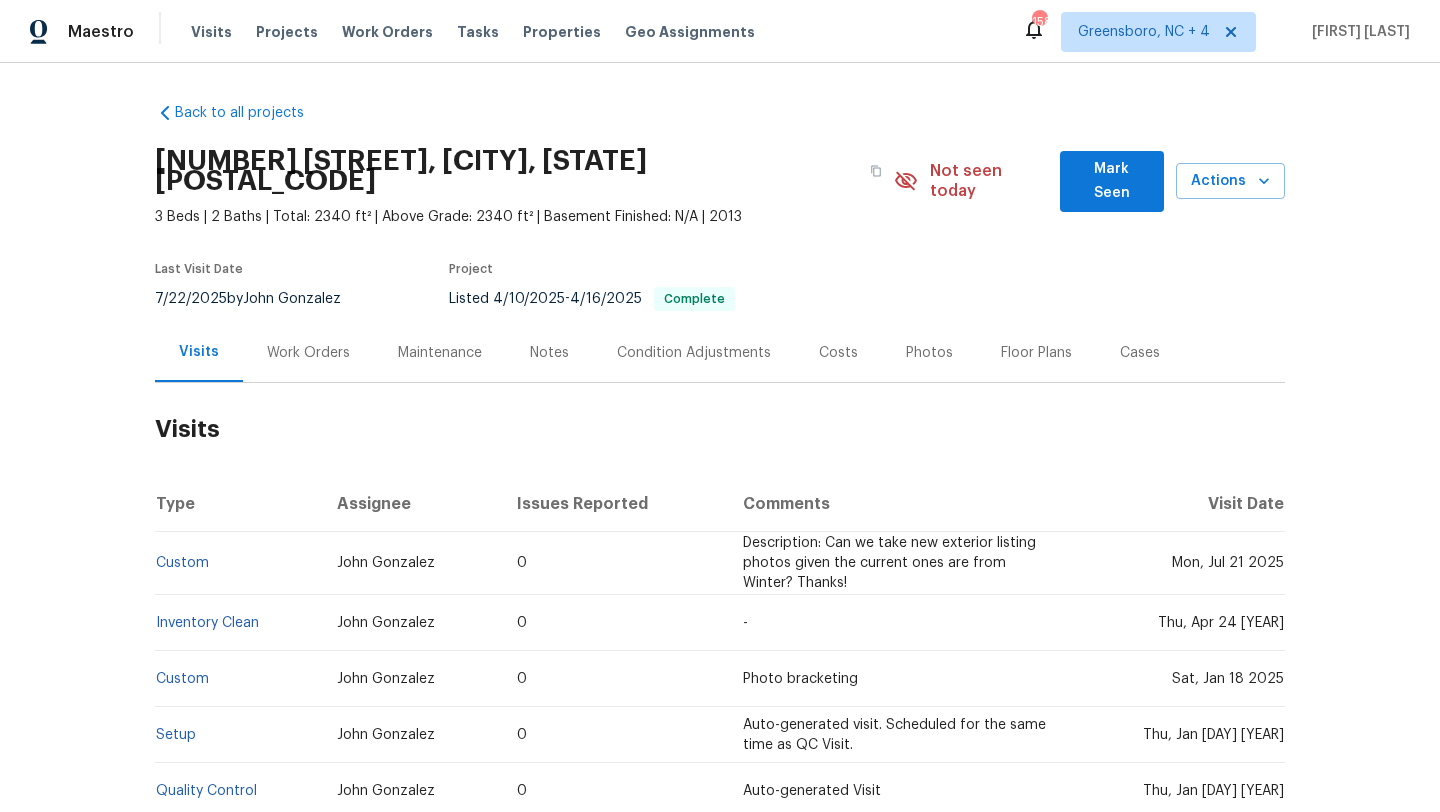 scroll, scrollTop: 0, scrollLeft: 0, axis: both 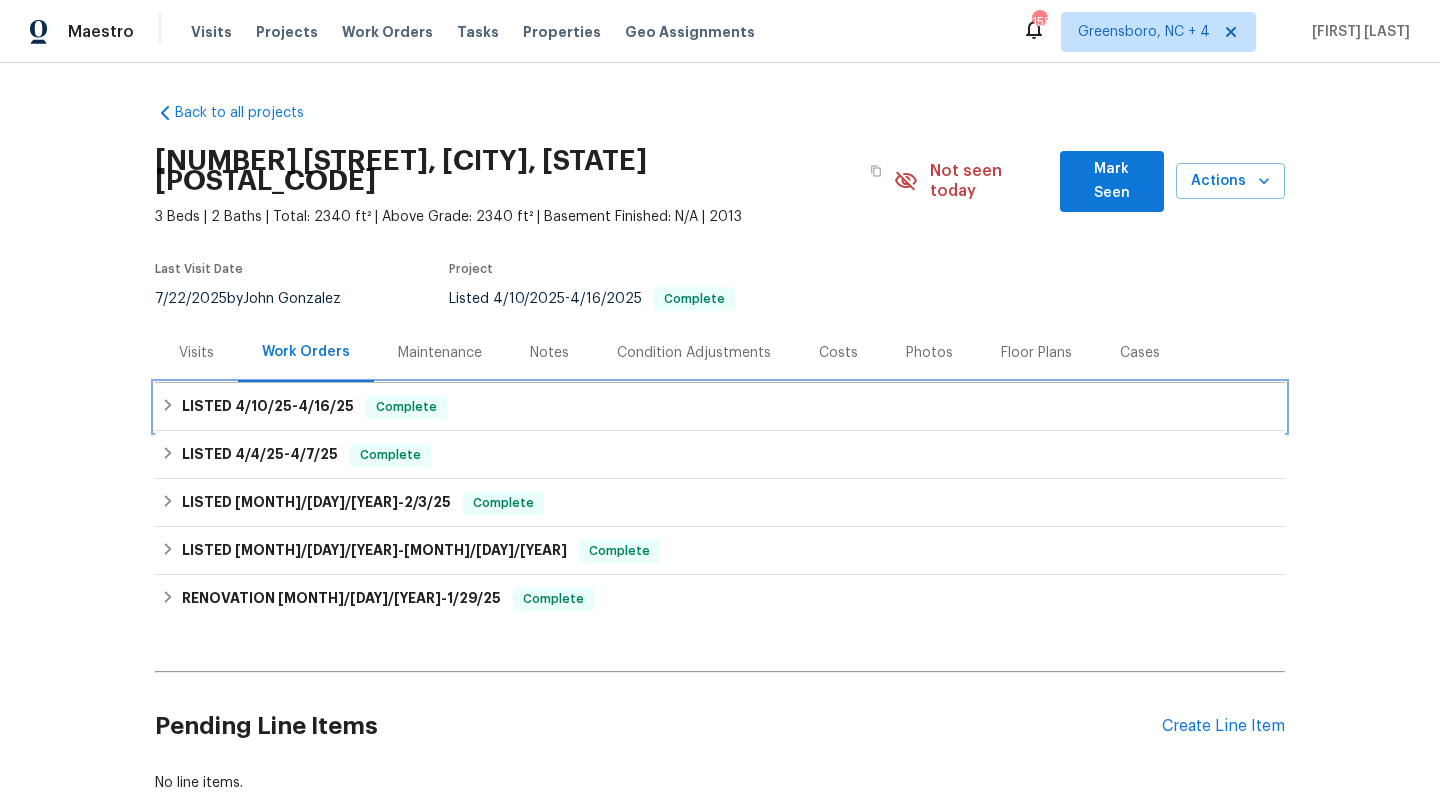 click on "LISTED   4/10/25  -  4/16/25" at bounding box center [268, 407] 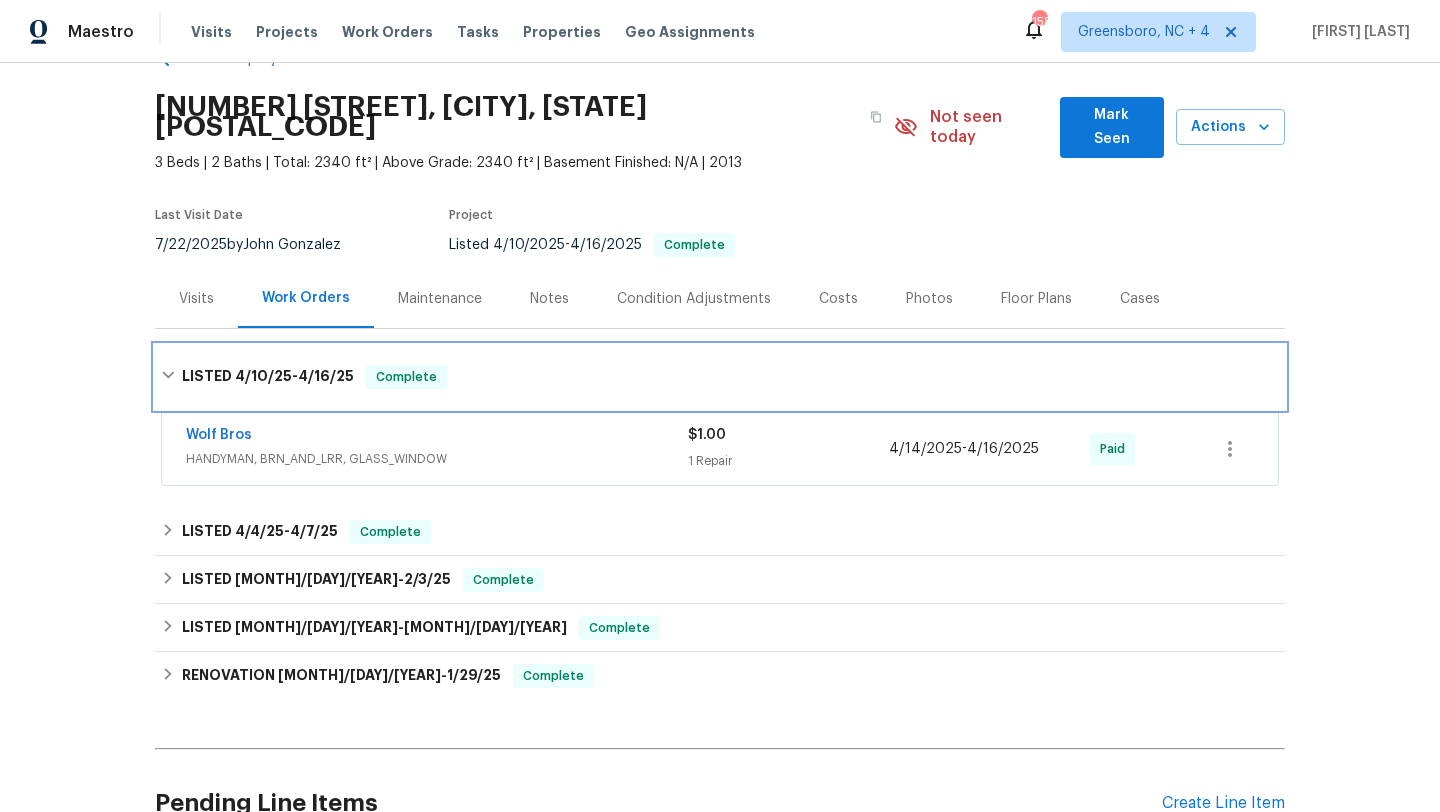 scroll, scrollTop: 81, scrollLeft: 0, axis: vertical 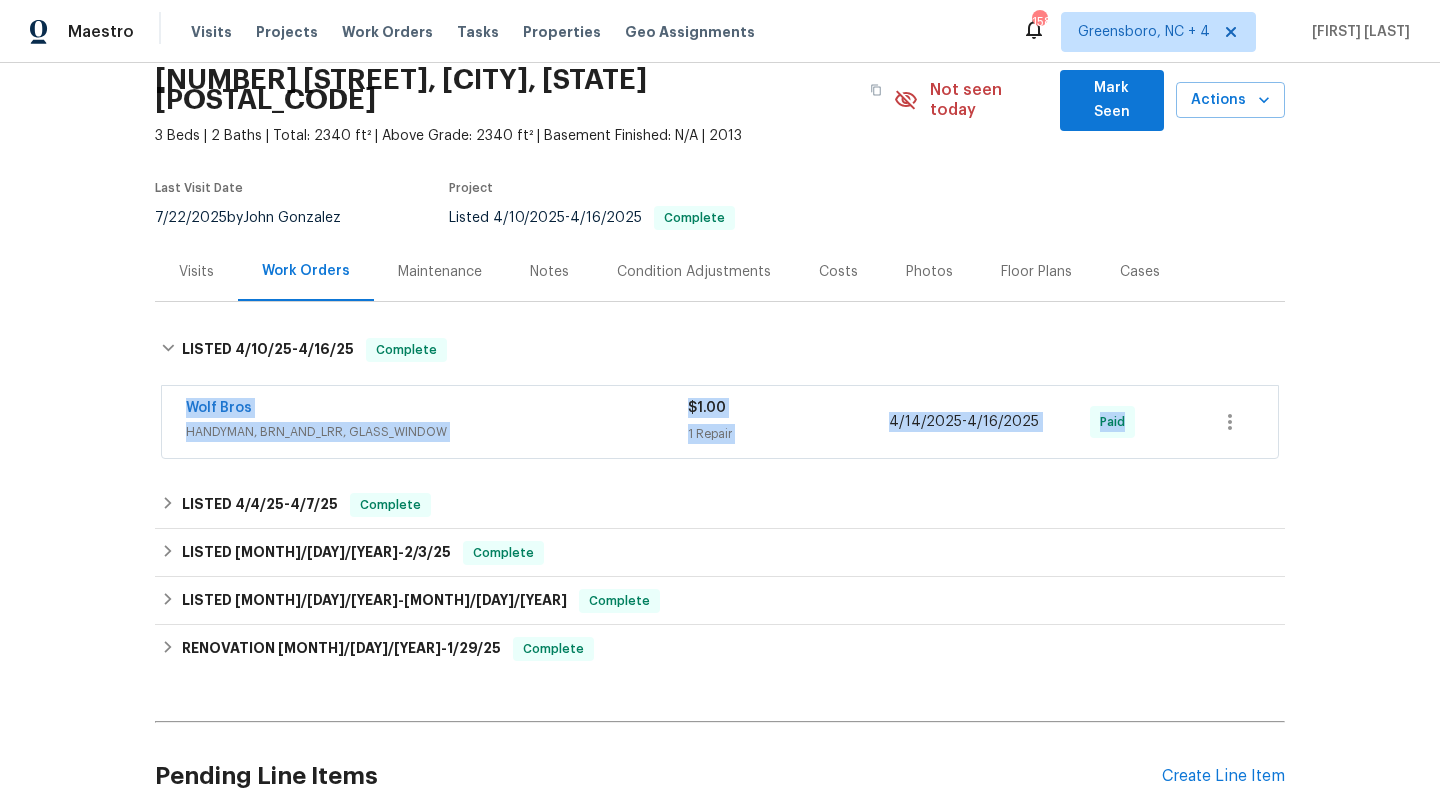 drag, startPoint x: 149, startPoint y: 390, endPoint x: 1208, endPoint y: 396, distance: 1059.017 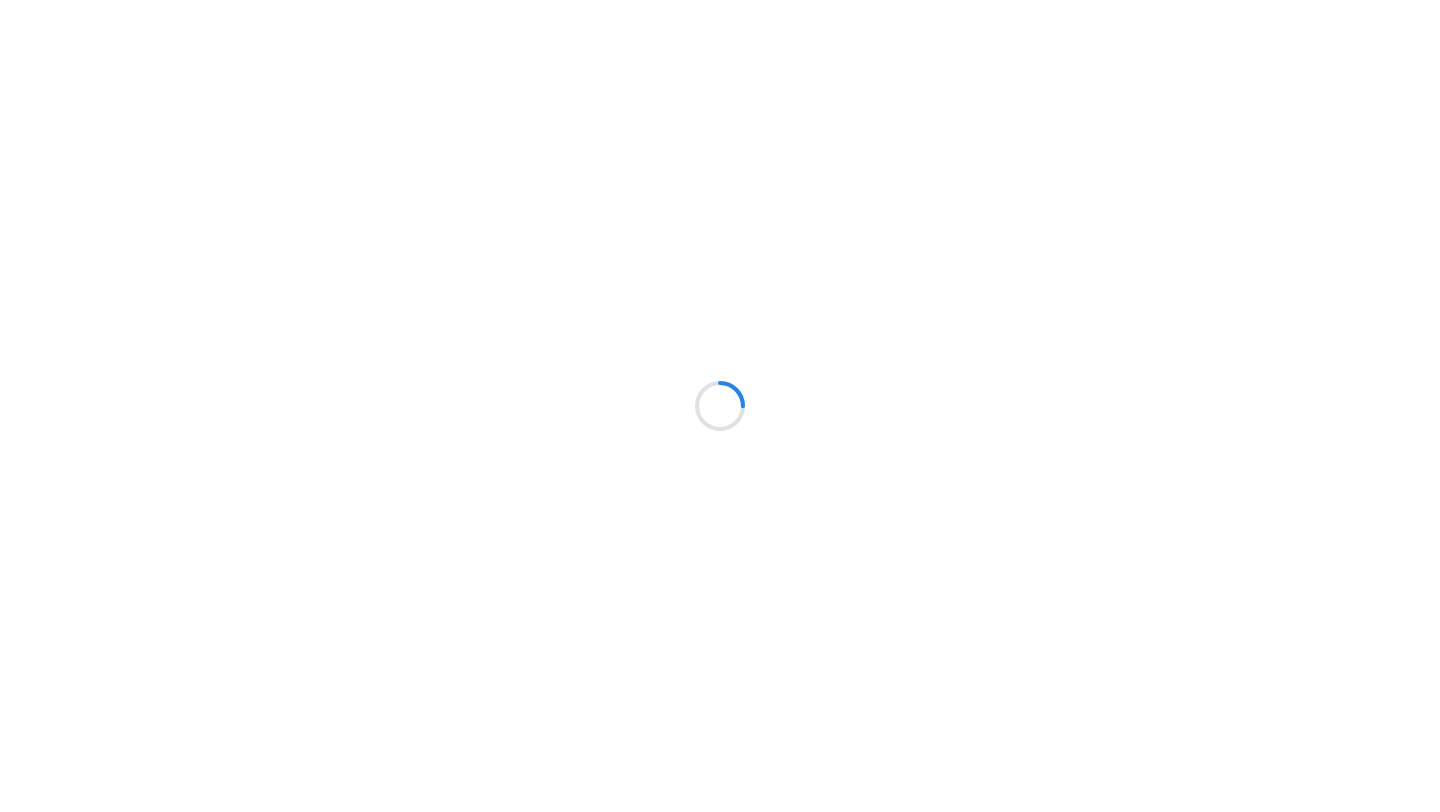 scroll, scrollTop: 0, scrollLeft: 0, axis: both 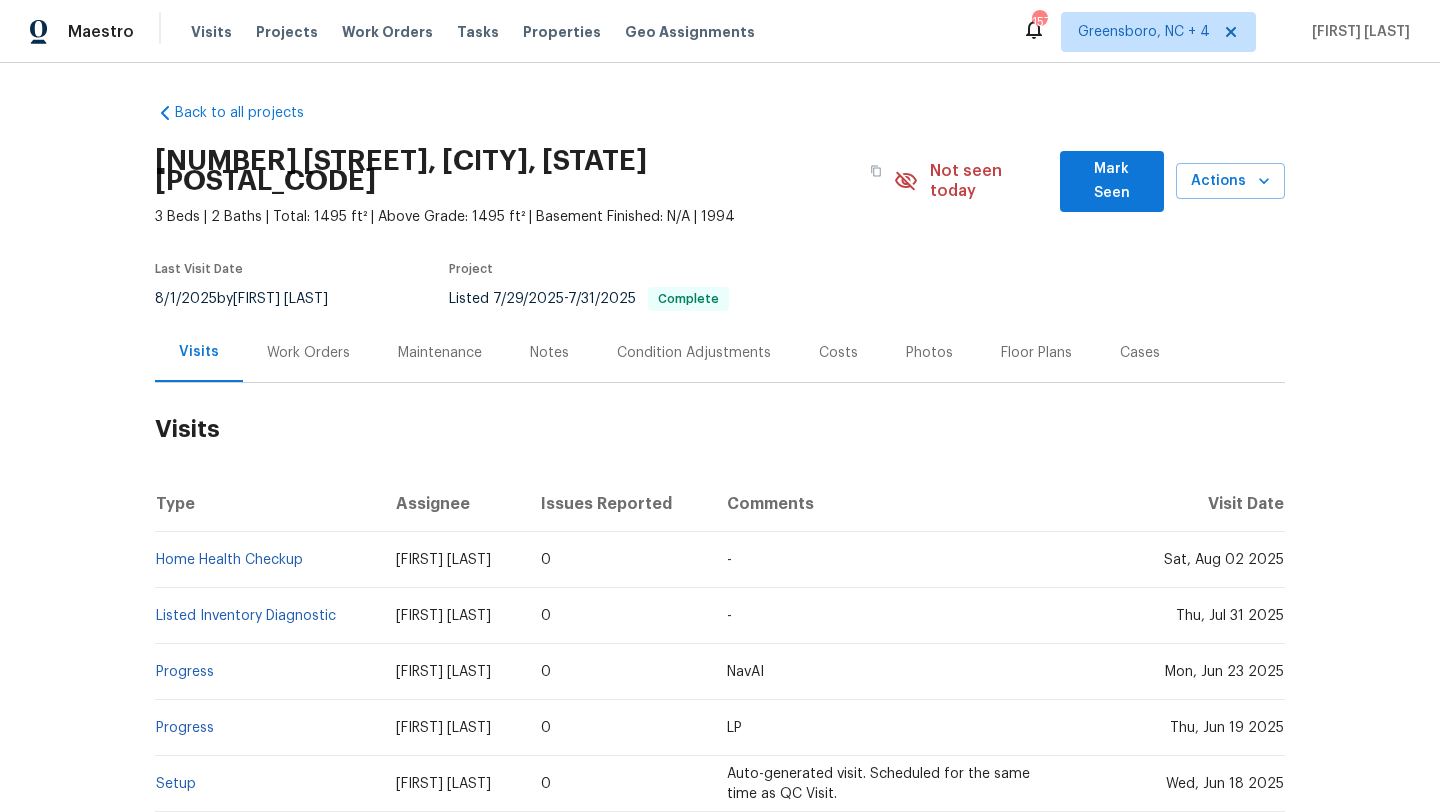 click on "8/1/2025" at bounding box center [186, 299] 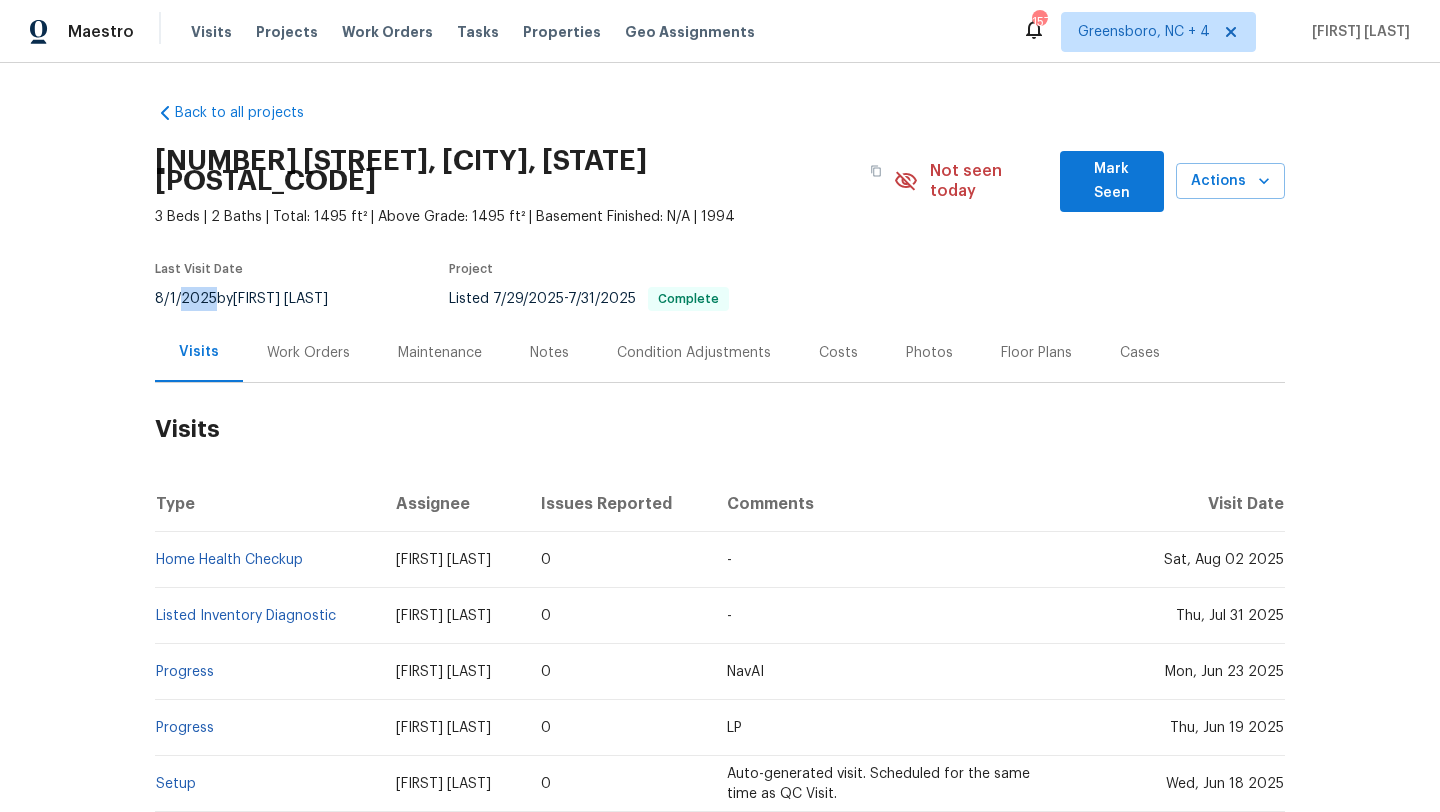 click on "8/1/2025" at bounding box center [186, 299] 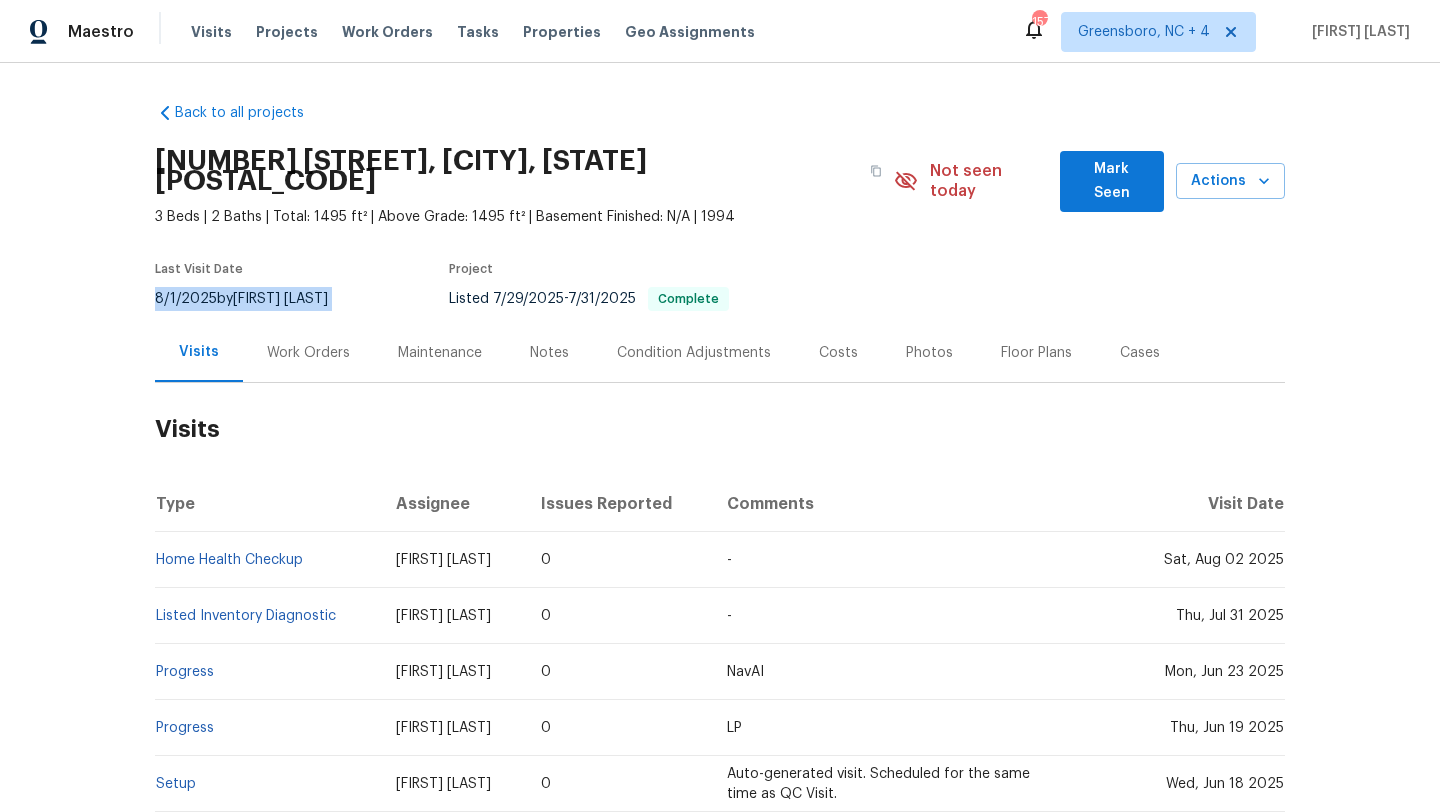 click on "8/1/2025" at bounding box center (186, 299) 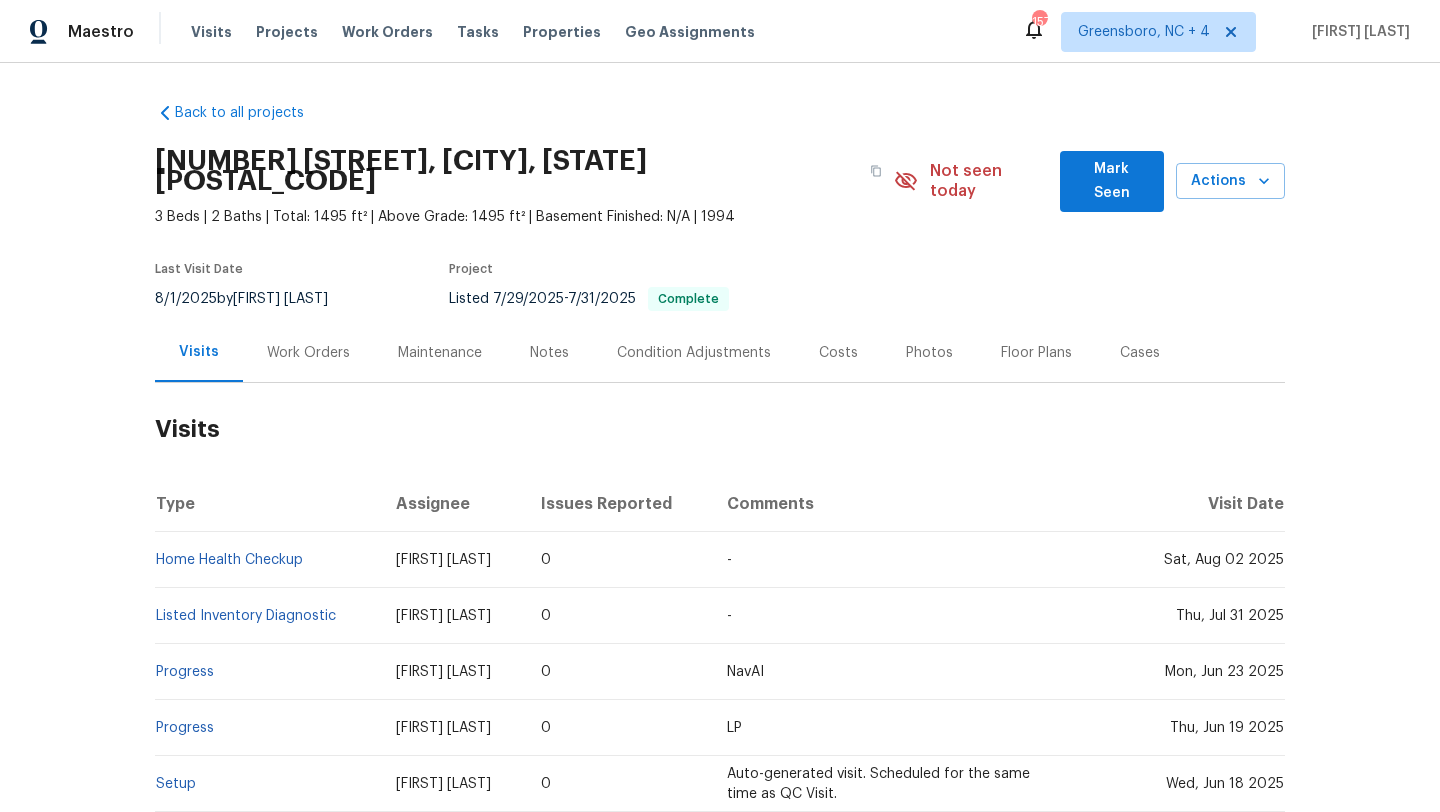 click on "Work Orders" at bounding box center (308, 353) 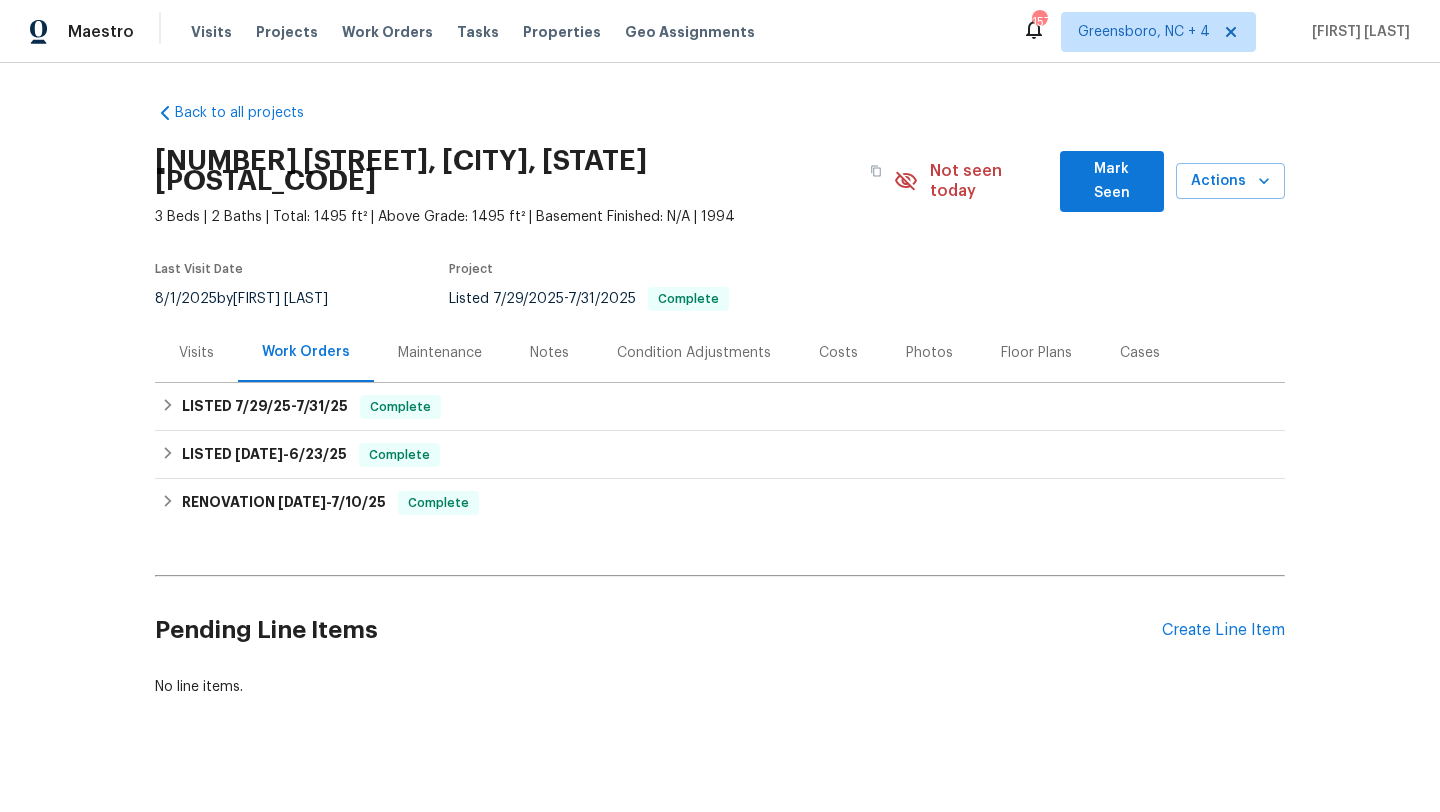 click on "LISTED   [DATE]  -  [DATE] Complete VRX Photography PHOTOGRAPHY $120.00 1 Repair [DATE]  -  [DATE] Complete" at bounding box center (720, 455) 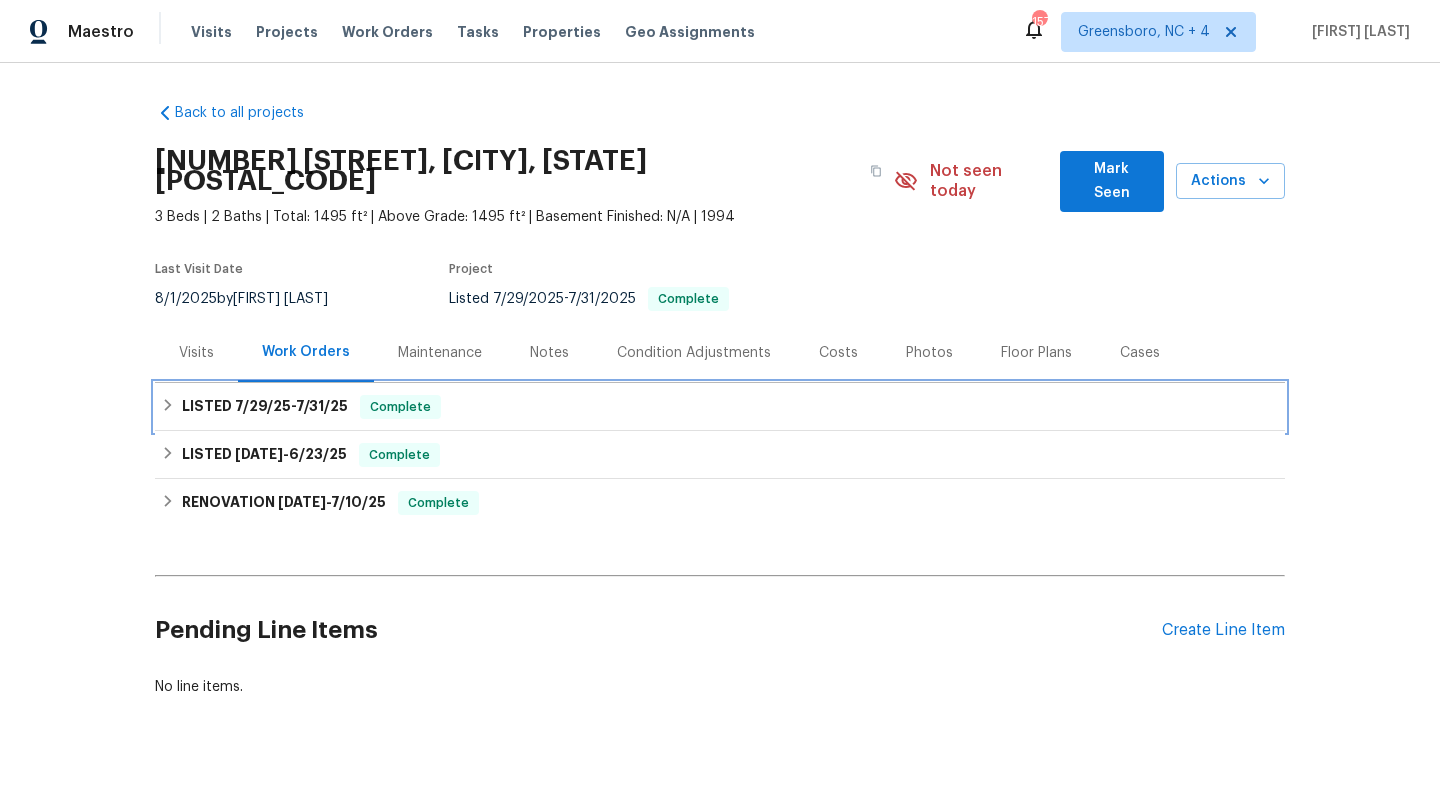click on "LISTED   7/29/25  -  7/31/25" at bounding box center [265, 407] 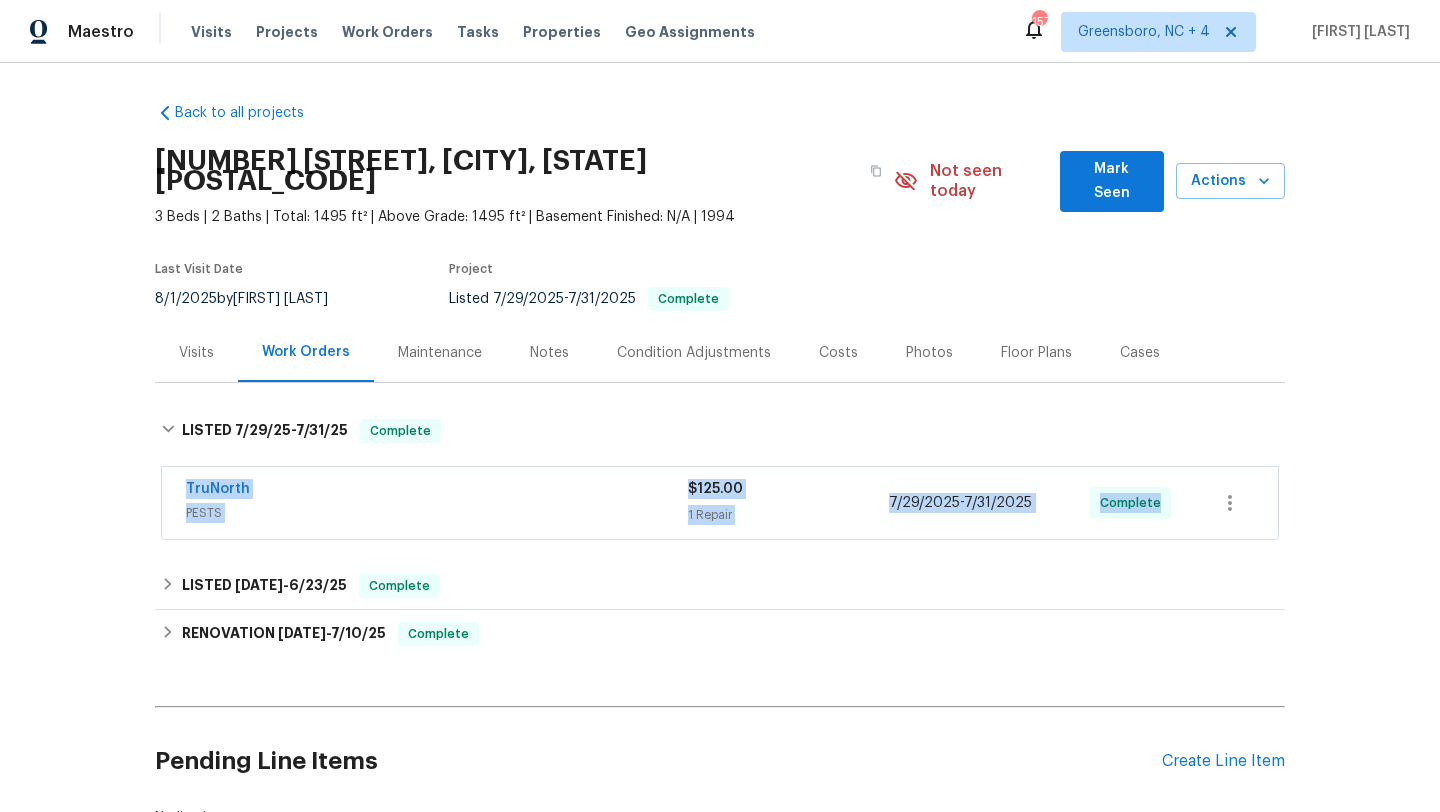 drag, startPoint x: 175, startPoint y: 452, endPoint x: 1239, endPoint y: 467, distance: 1064.1057 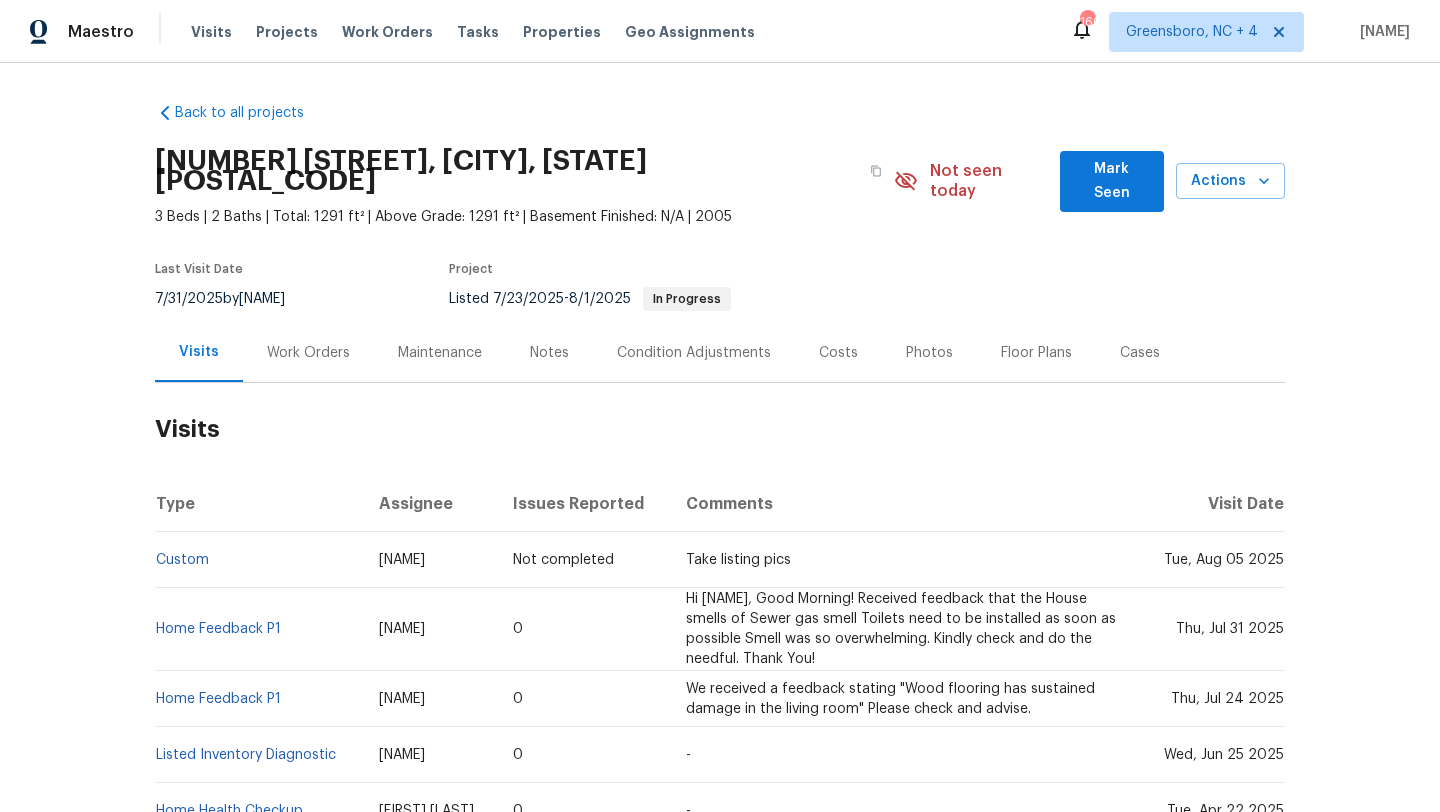 scroll, scrollTop: 0, scrollLeft: 0, axis: both 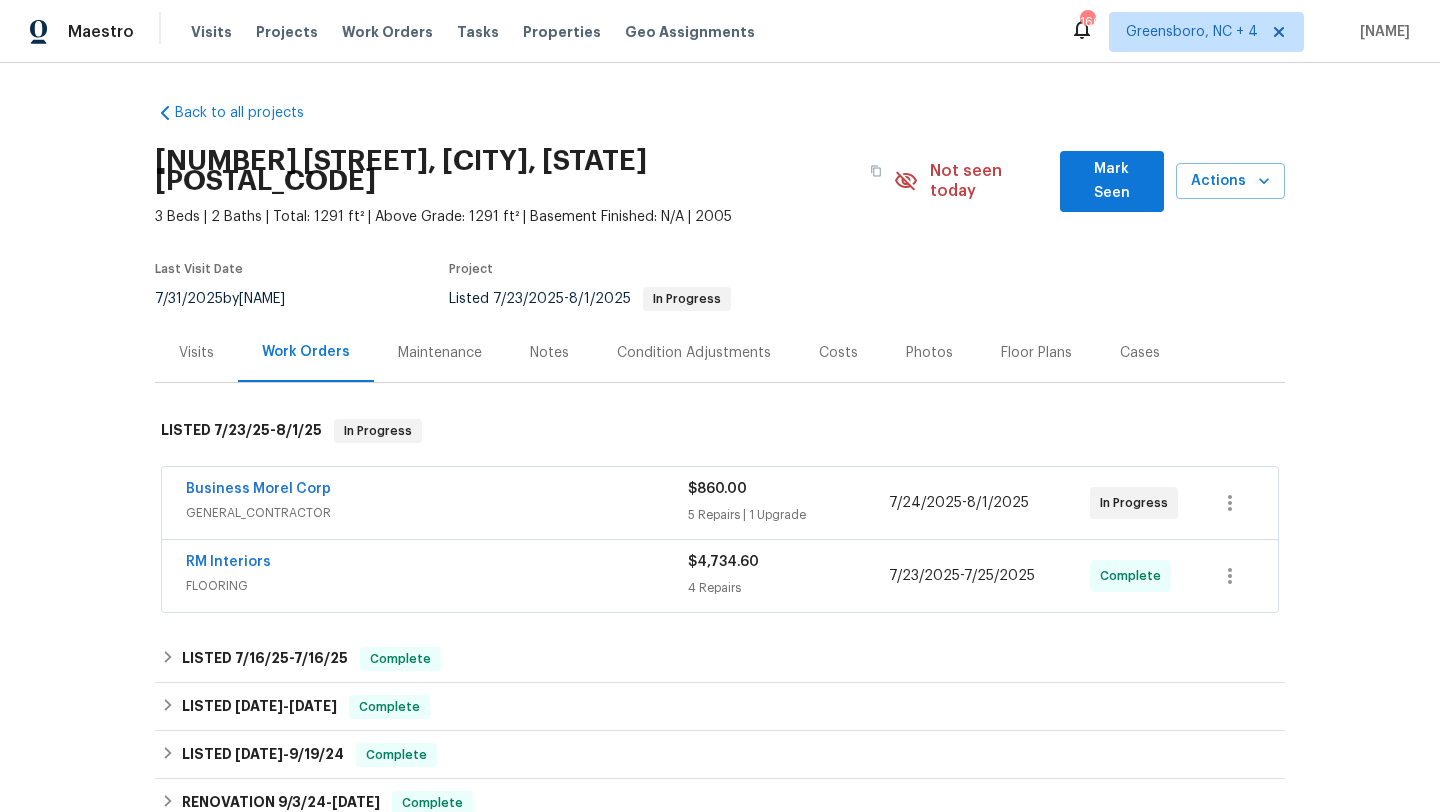 click on "GENERAL_CONTRACTOR" at bounding box center (437, 513) 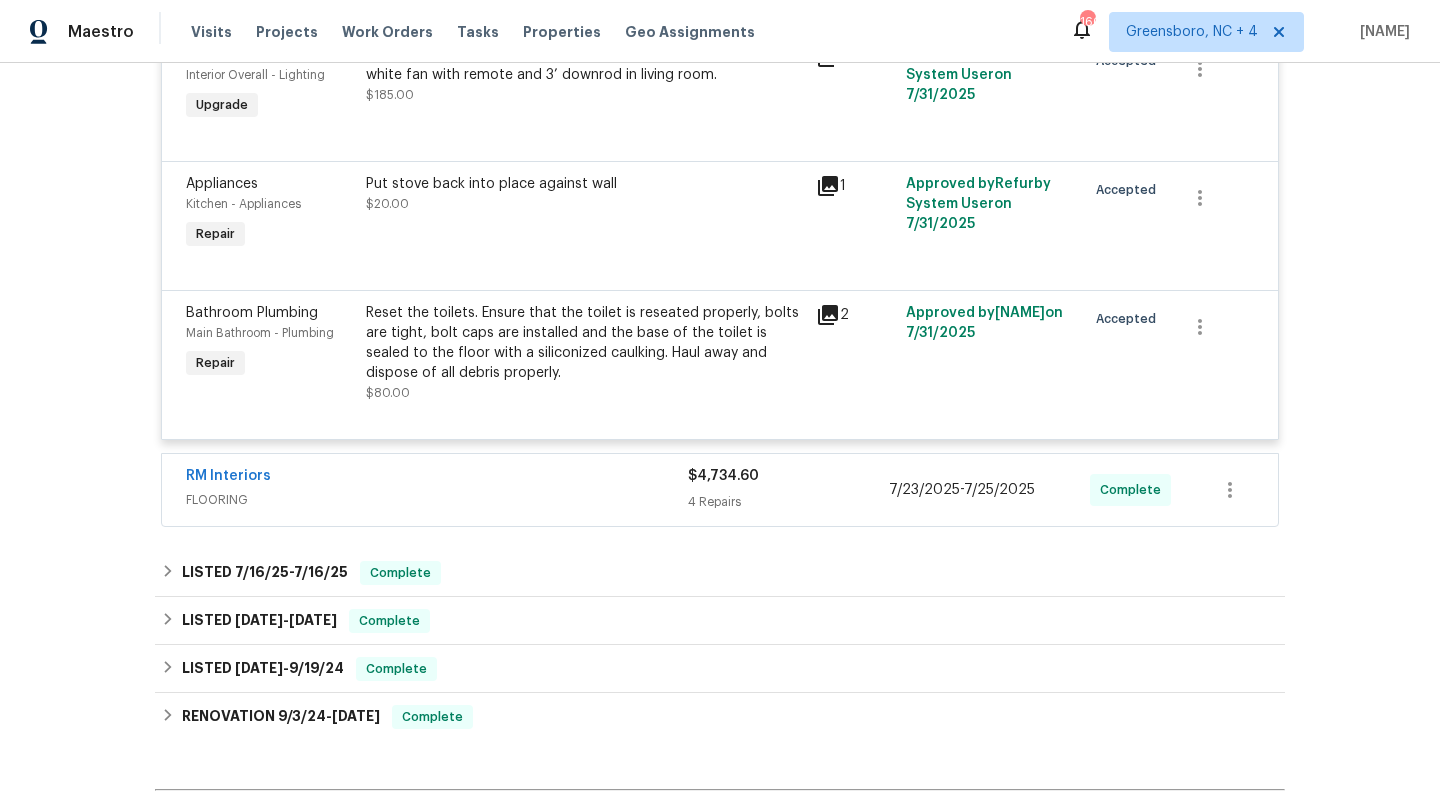 scroll, scrollTop: 1004, scrollLeft: 0, axis: vertical 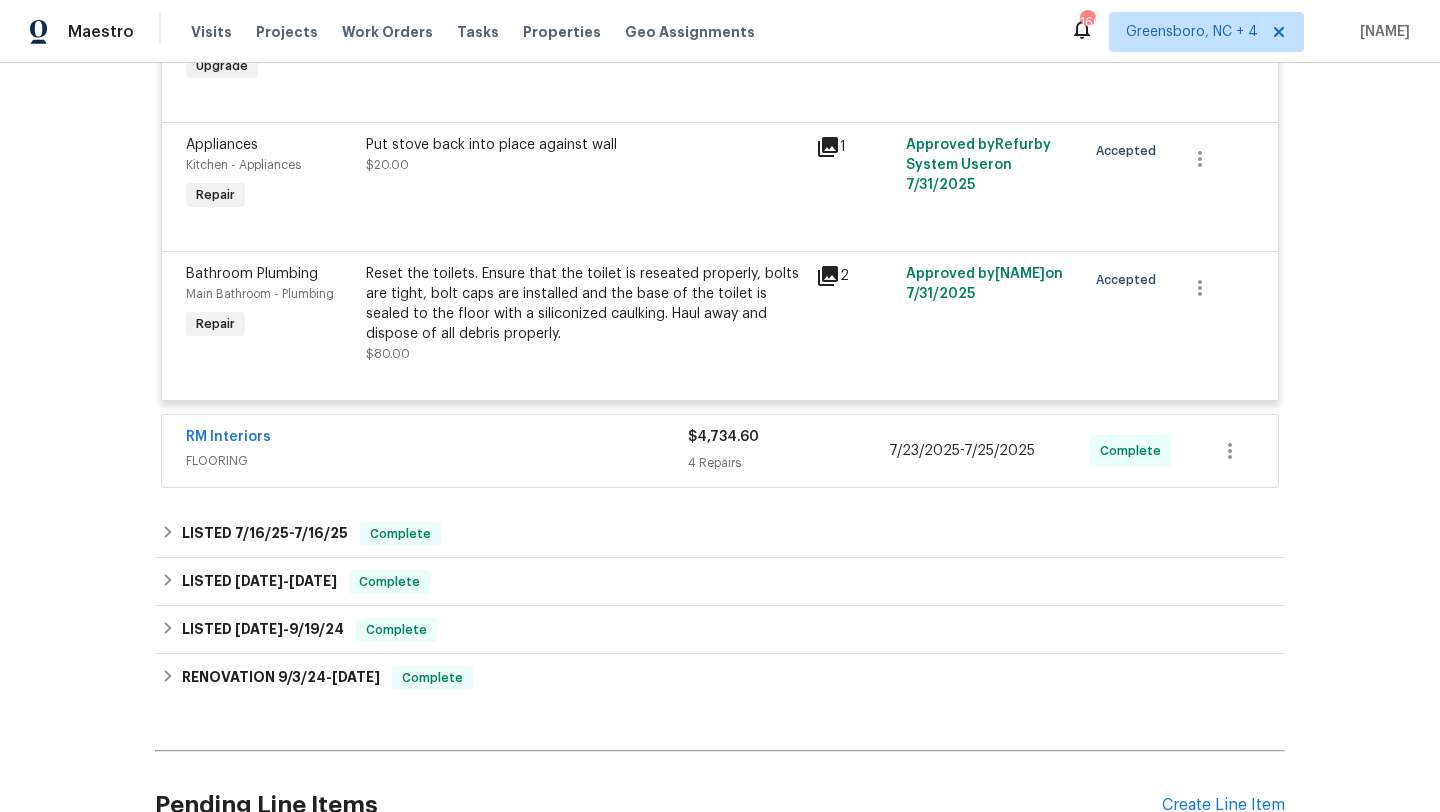 click on "Reset the toilets. Ensure that the toilet is reseated properly, bolts are tight, bolt caps are installed and the base of the toilet is sealed to the floor with a siliconized caulking. Haul away and dispose of all debris properly. $80.00" at bounding box center [585, 314] 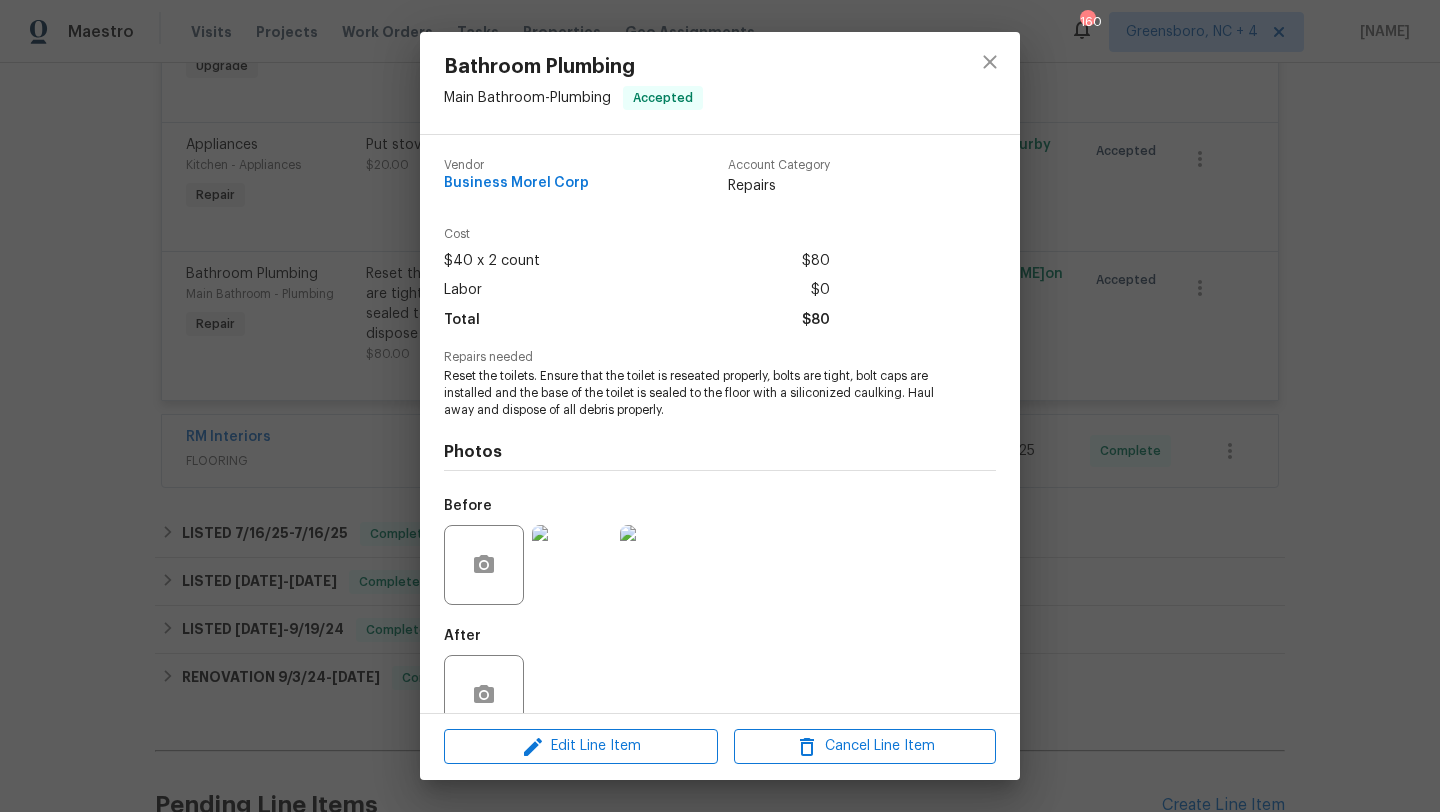 scroll, scrollTop: 43, scrollLeft: 0, axis: vertical 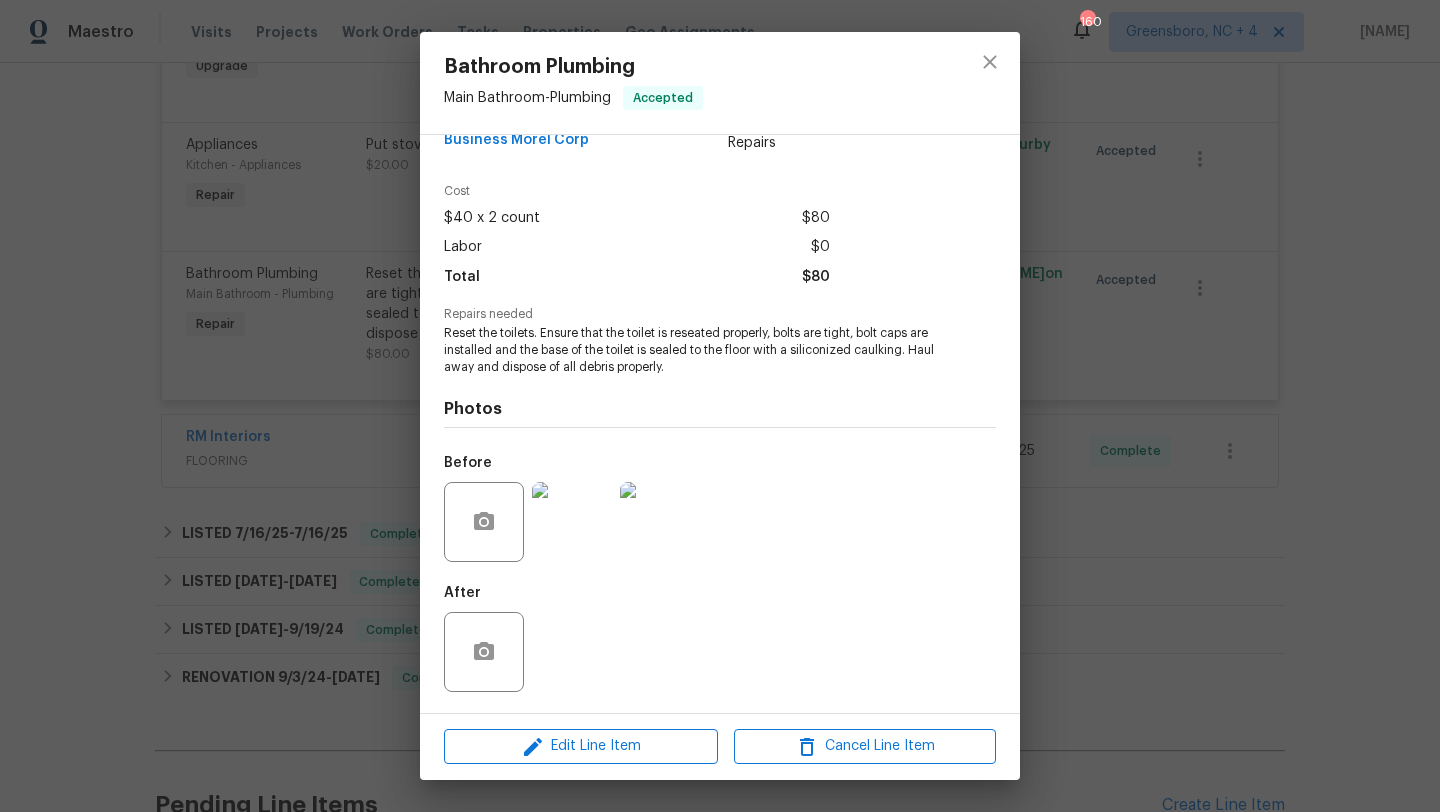 click at bounding box center (572, 522) 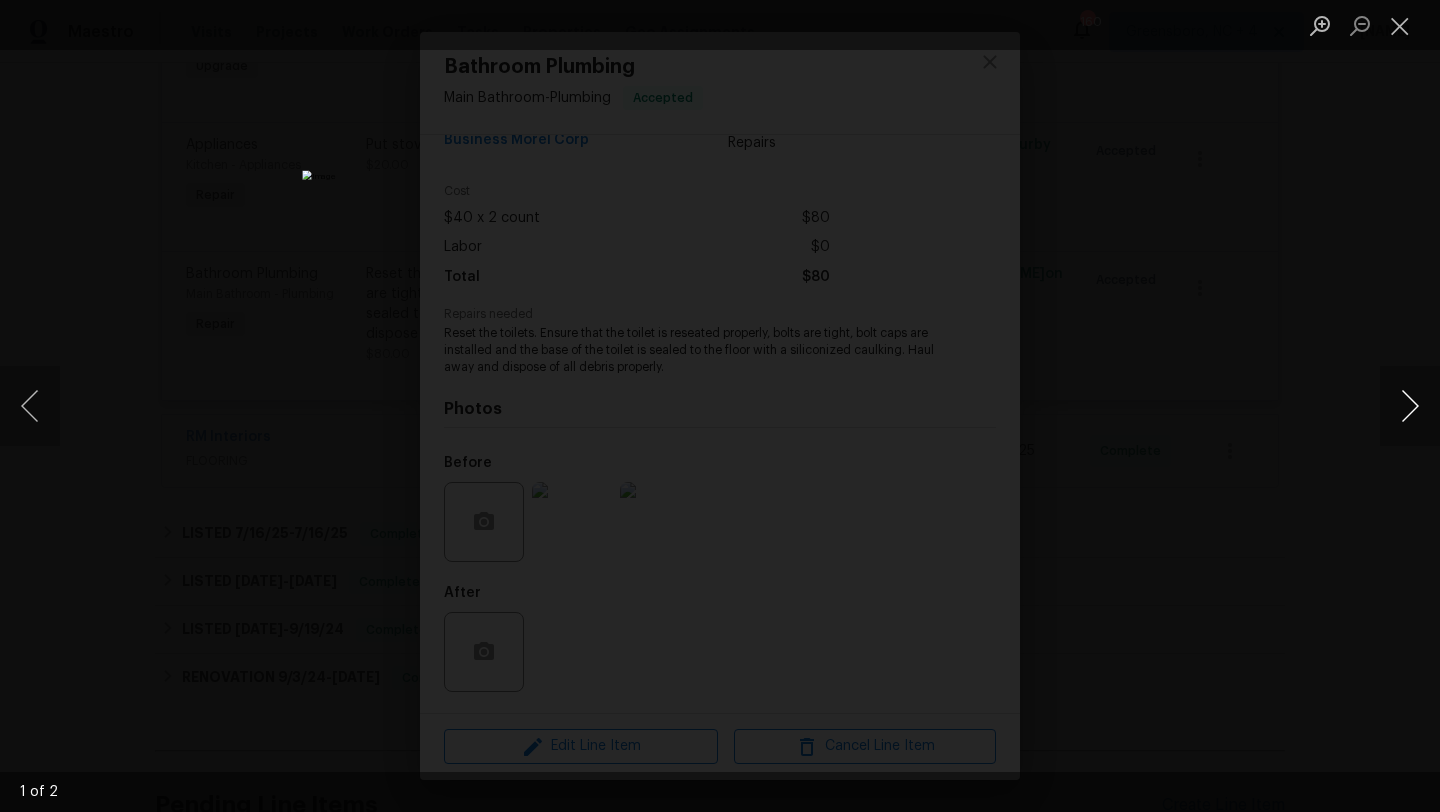 click at bounding box center [1410, 406] 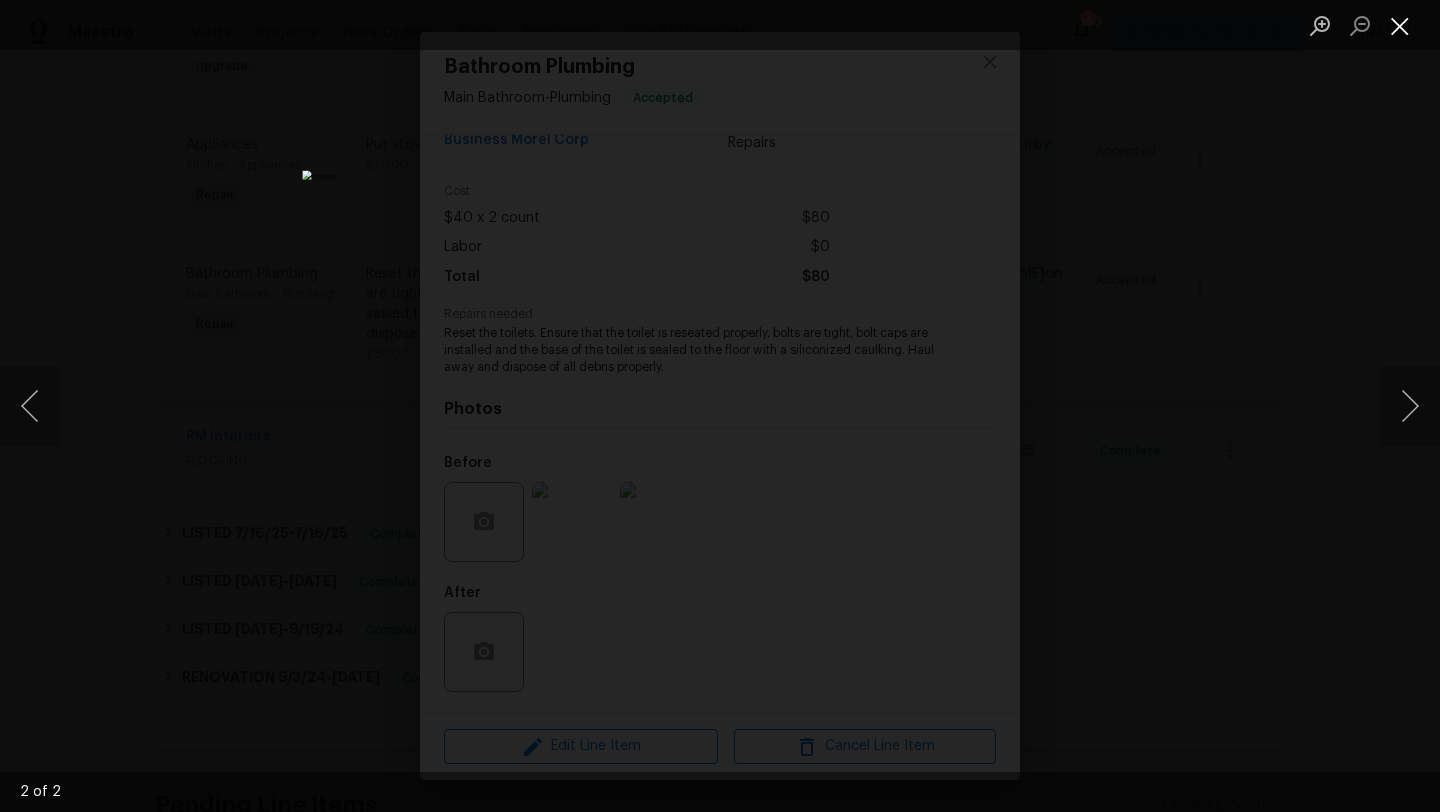 click at bounding box center (1400, 25) 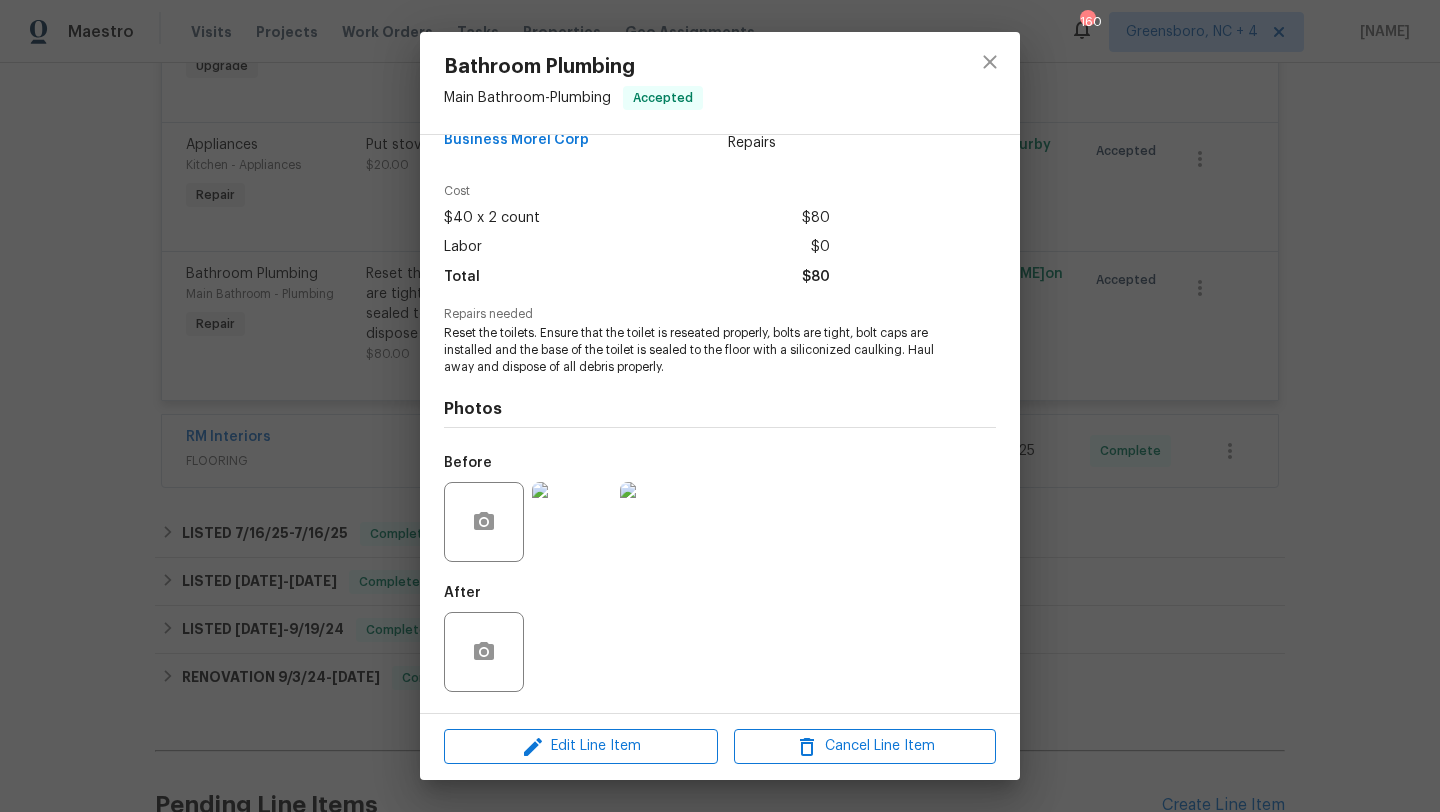 click on "Bathroom Plumbing Main Bathroom  -  Plumbing Accepted Vendor Business Morel Corp Account Category Repairs Cost $40 x 2 count $80 Labor $0 Total $80 Repairs needed Reset the toilets. Ensure that the toilet is reseated properly, bolts are tight, bolt caps are installed and the base of the toilet is sealed to the floor with a siliconized caulking. Haul away and dispose of all debris properly. Photos Before After  Edit Line Item  Cancel Line Item" at bounding box center (720, 406) 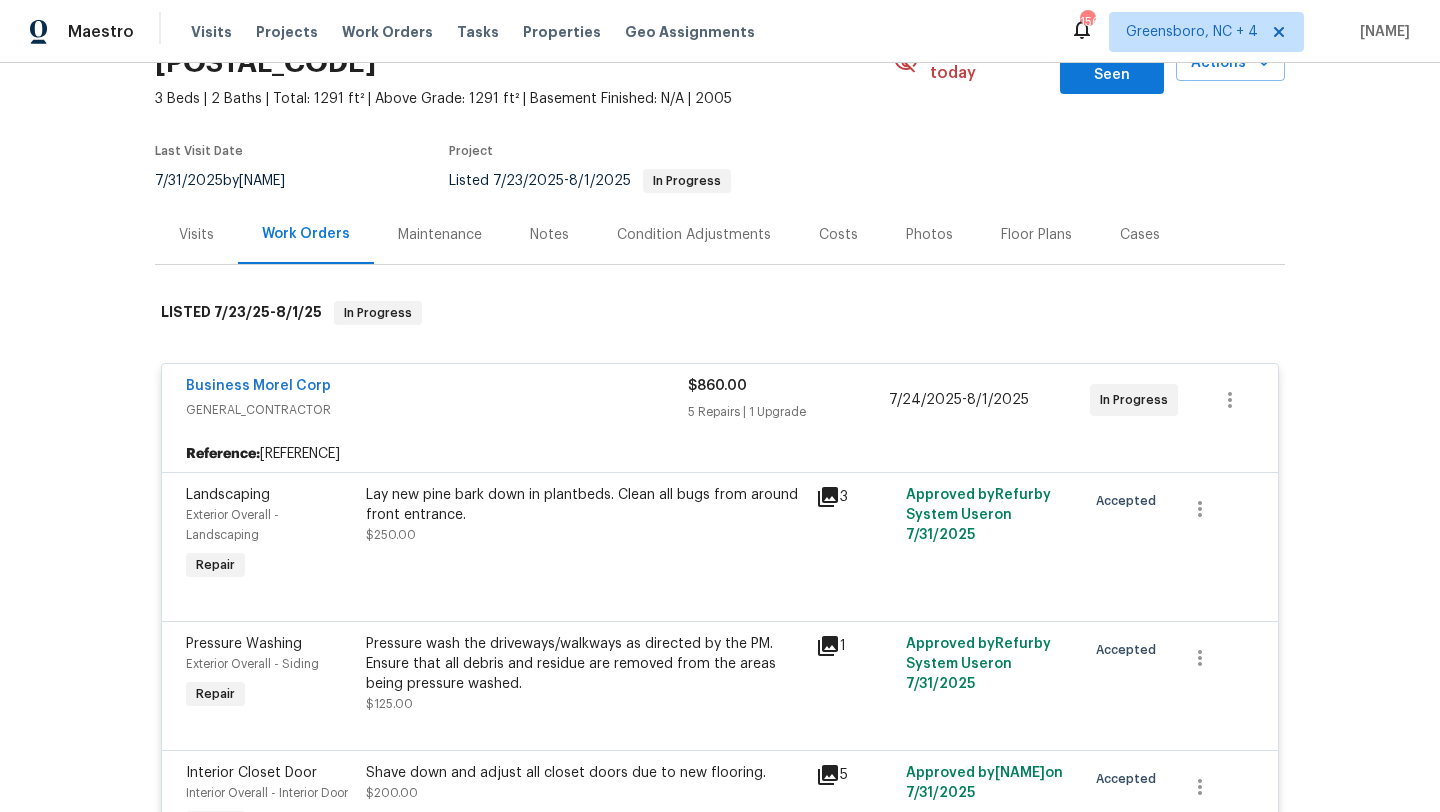 scroll, scrollTop: 153, scrollLeft: 0, axis: vertical 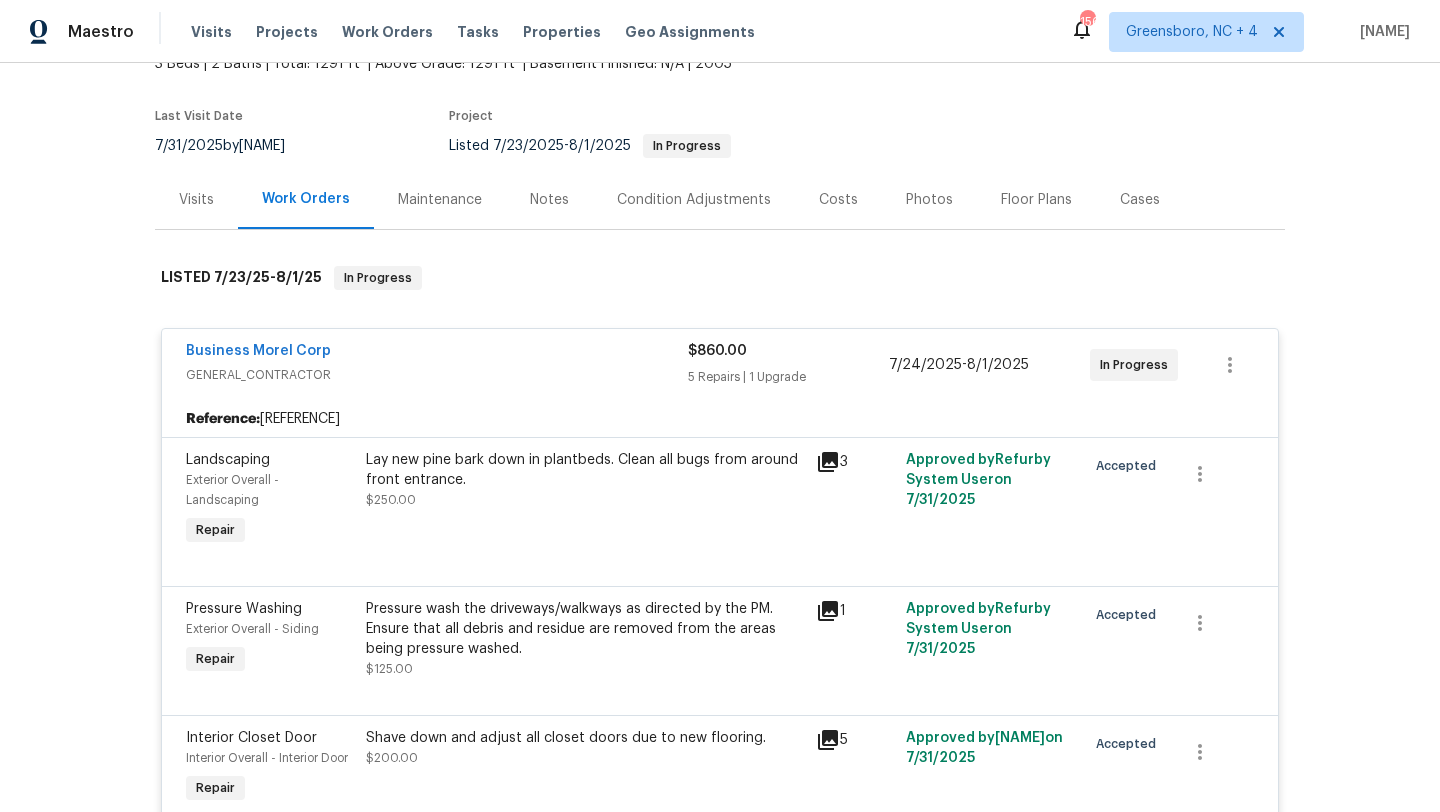 click on "Reference:  6N83EY0ZNC0XX-cb0bb5128" at bounding box center [720, 419] 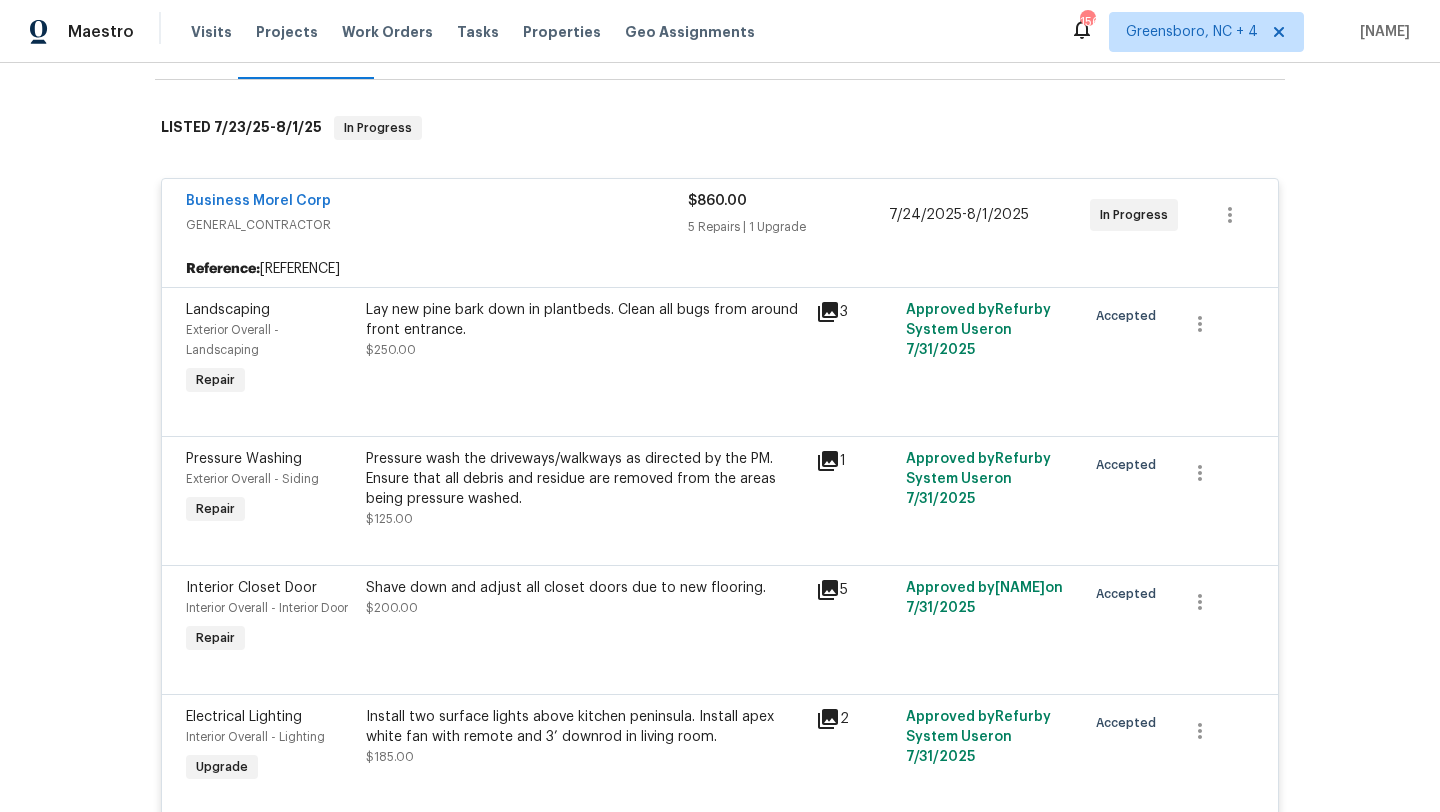scroll, scrollTop: 0, scrollLeft: 0, axis: both 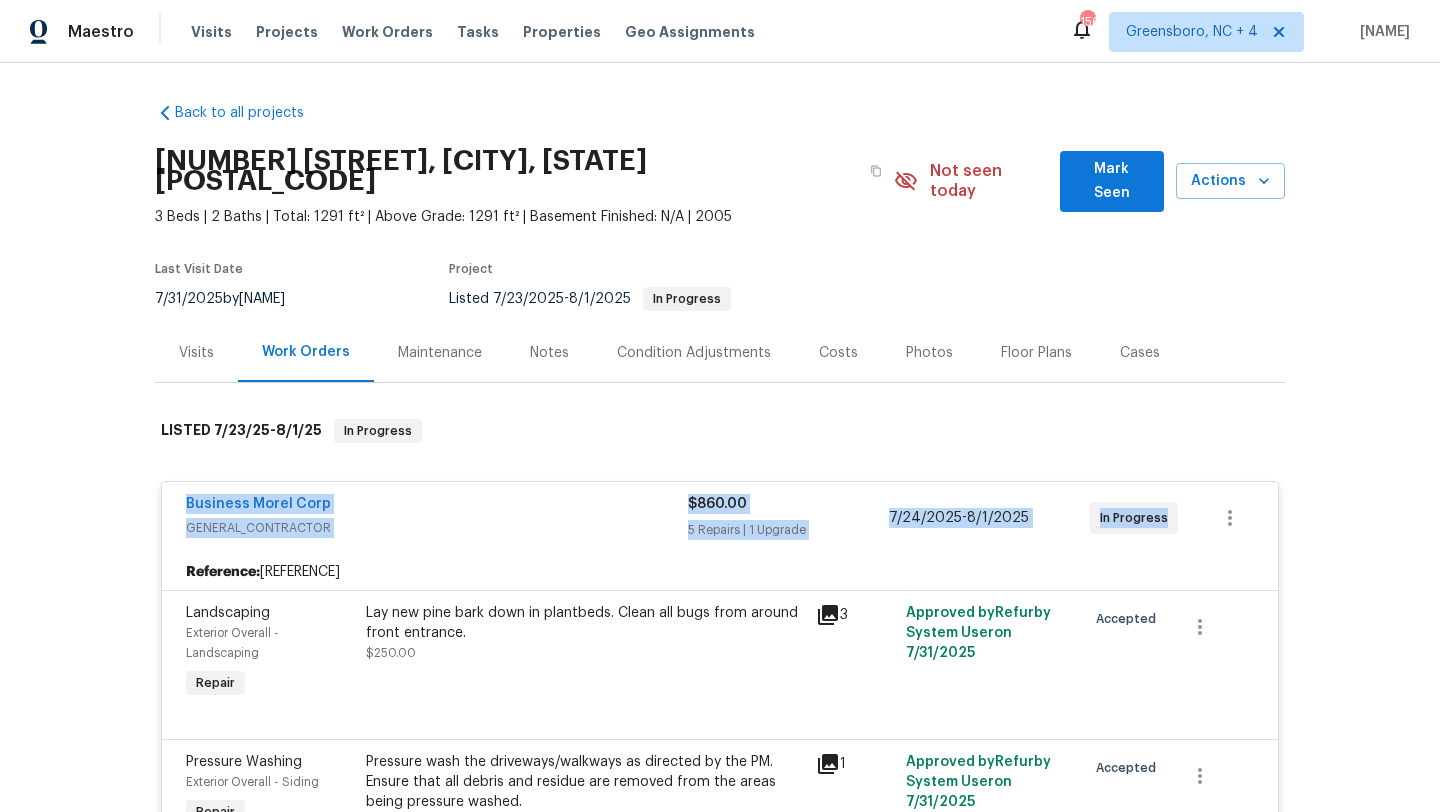 drag, startPoint x: 164, startPoint y: 486, endPoint x: 1226, endPoint y: 529, distance: 1062.8701 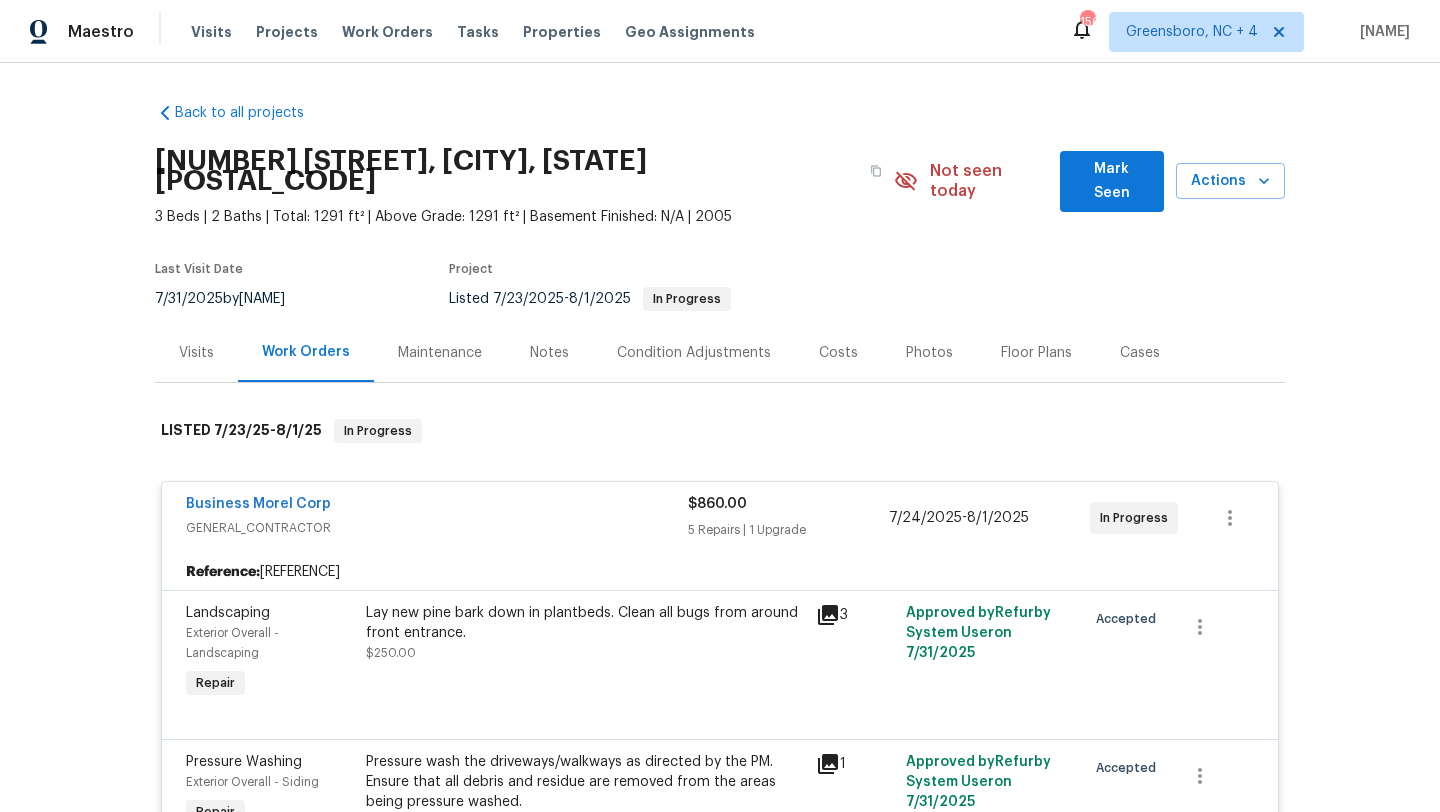 click on "Condition Adjustments" at bounding box center [694, 353] 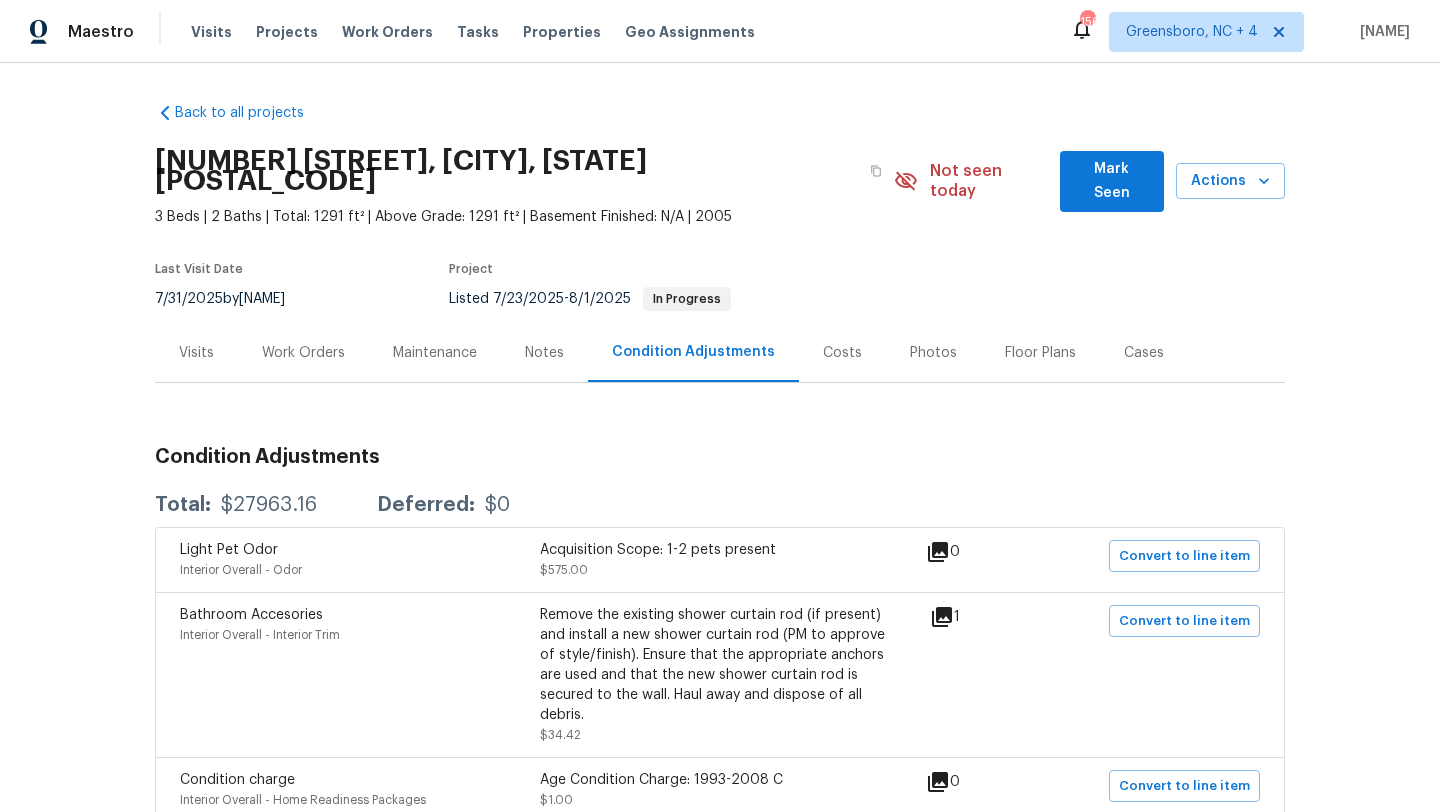 click on "Visits" at bounding box center [196, 353] 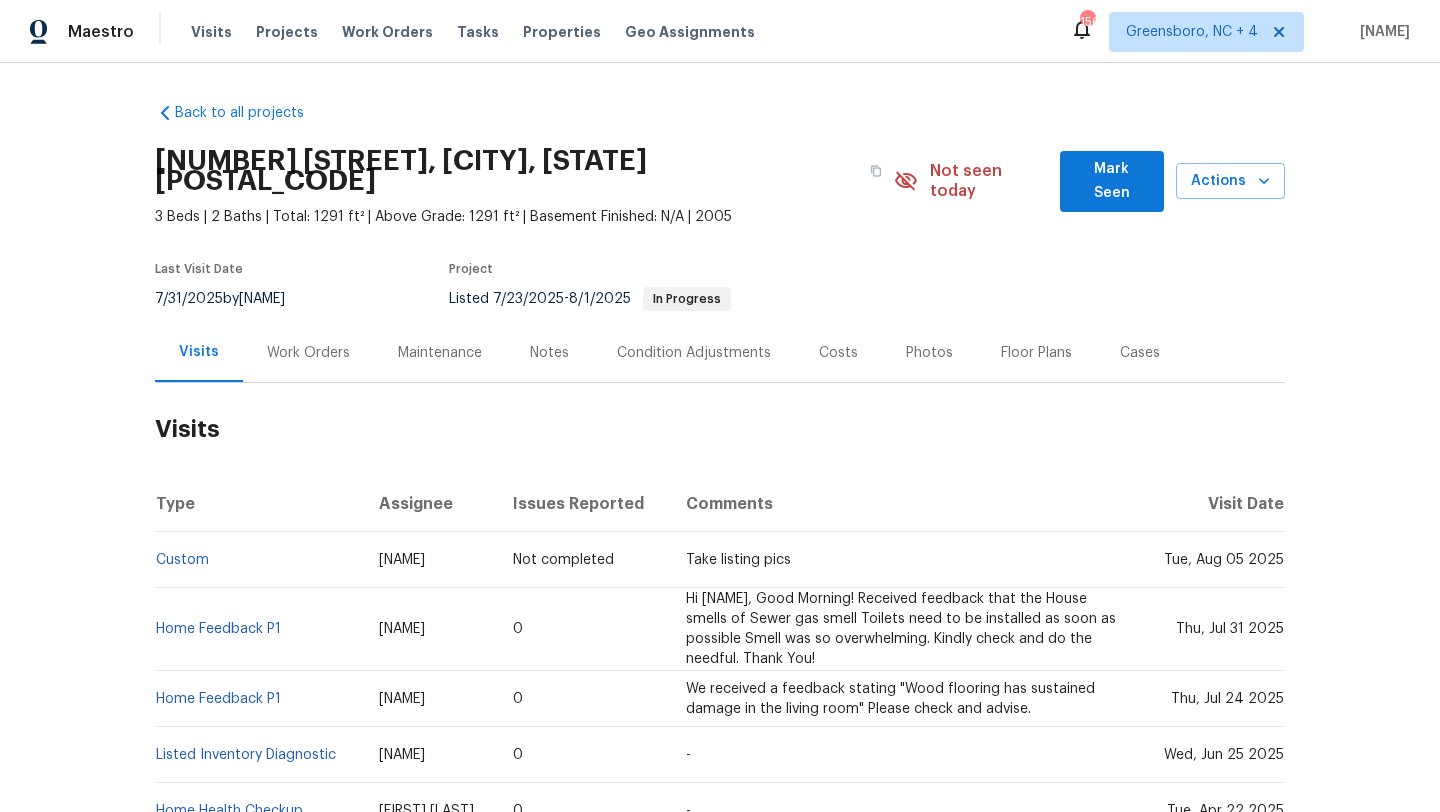 click on "Work Orders" at bounding box center [308, 352] 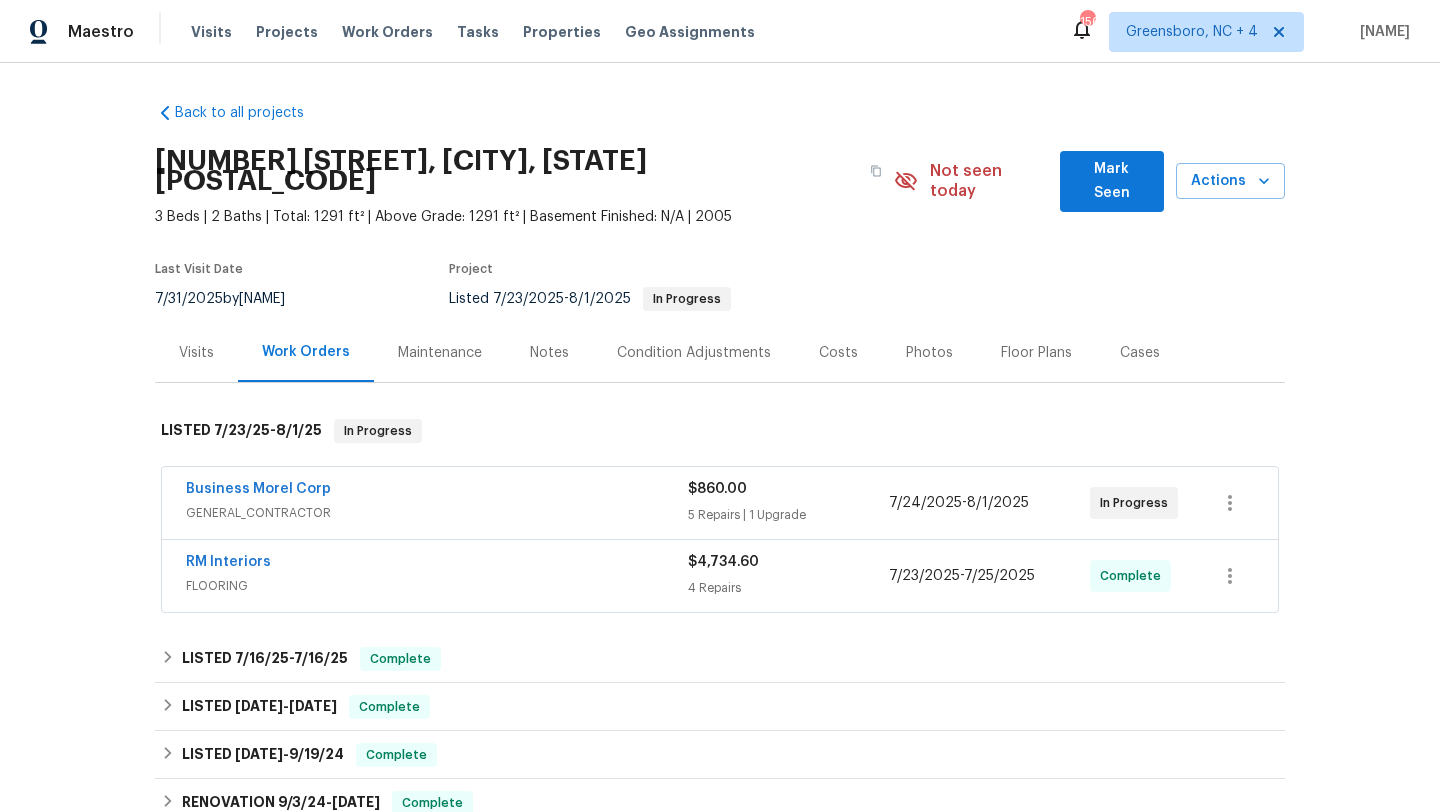 drag, startPoint x: 291, startPoint y: 333, endPoint x: 499, endPoint y: 423, distance: 226.63628 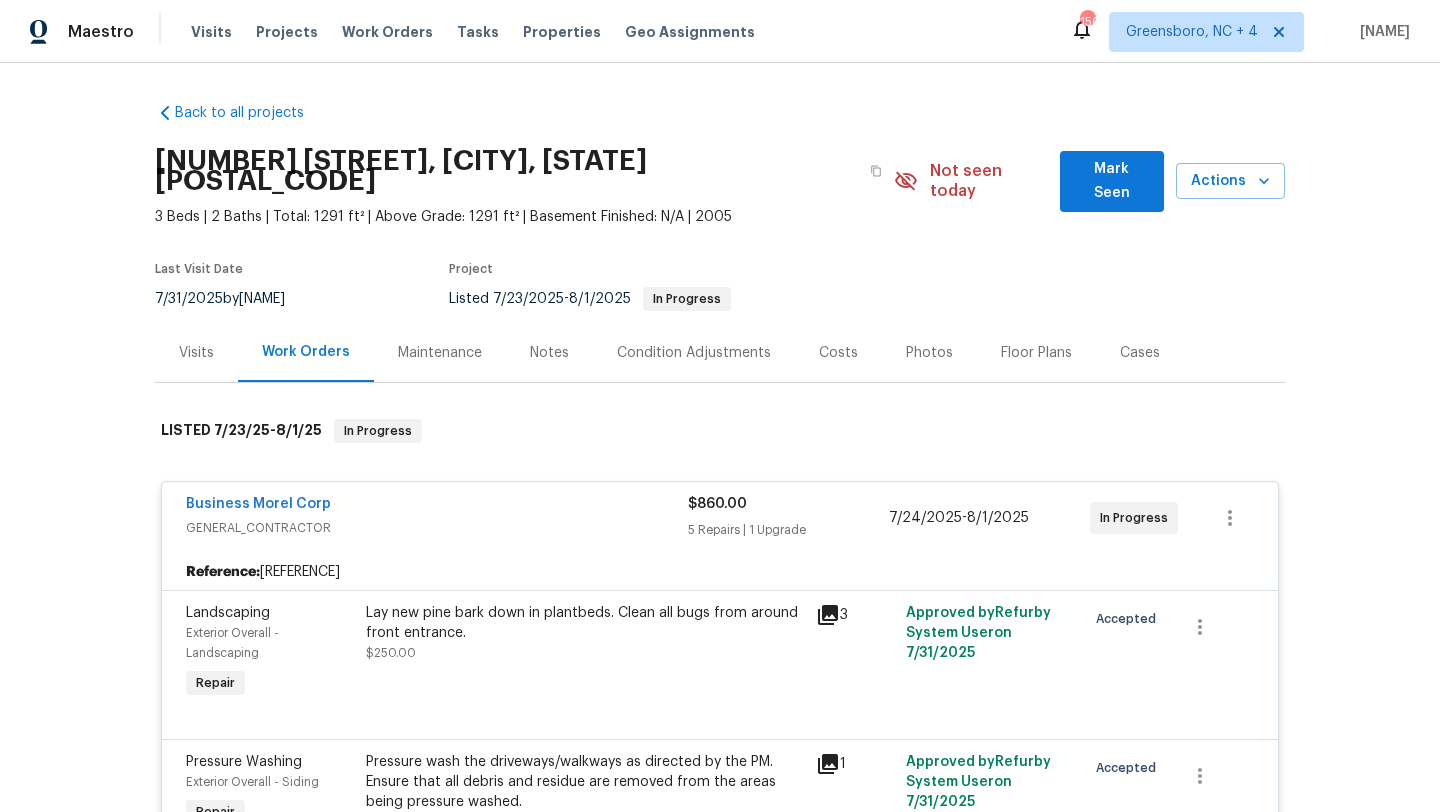 scroll, scrollTop: 91, scrollLeft: 0, axis: vertical 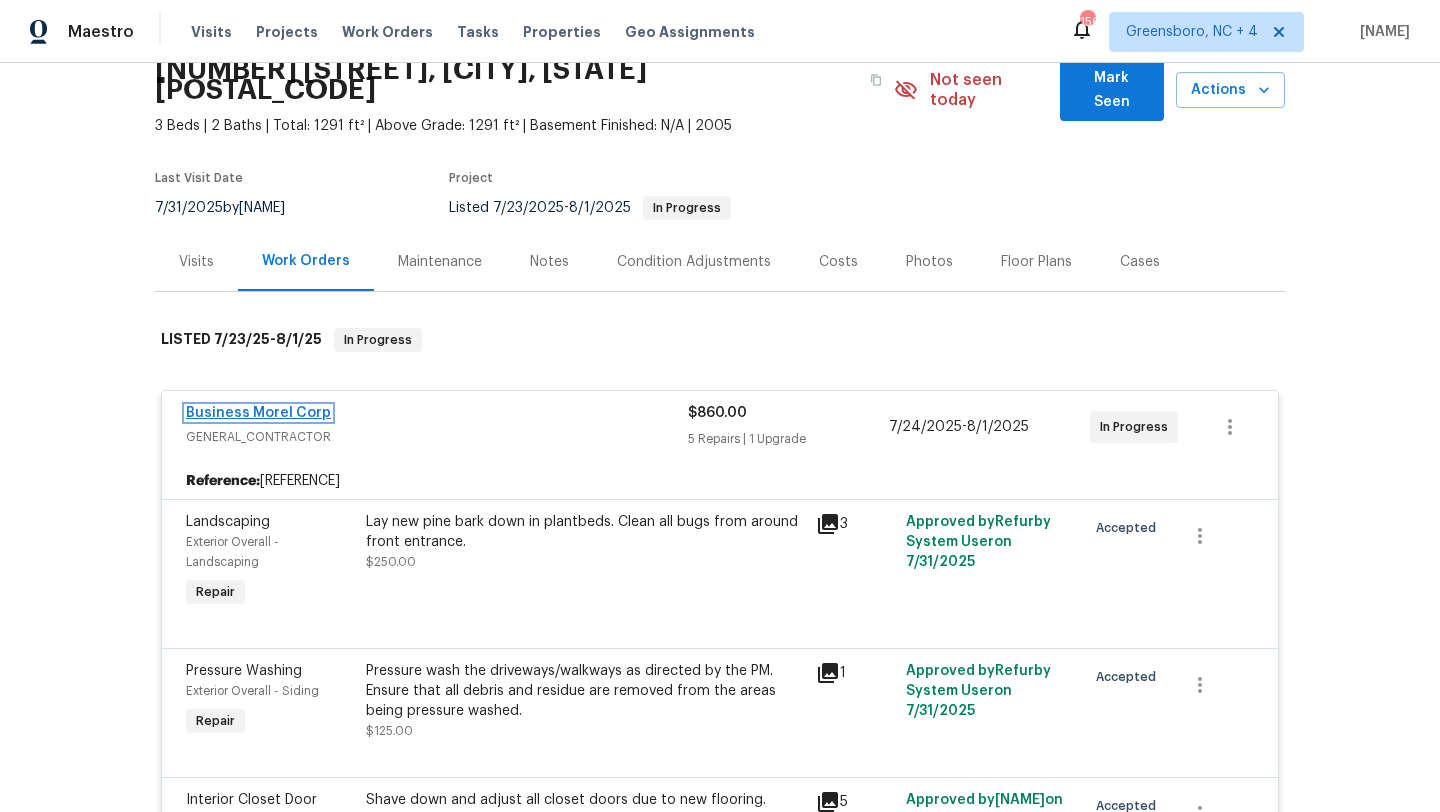 click on "Business Morel Corp" at bounding box center (258, 413) 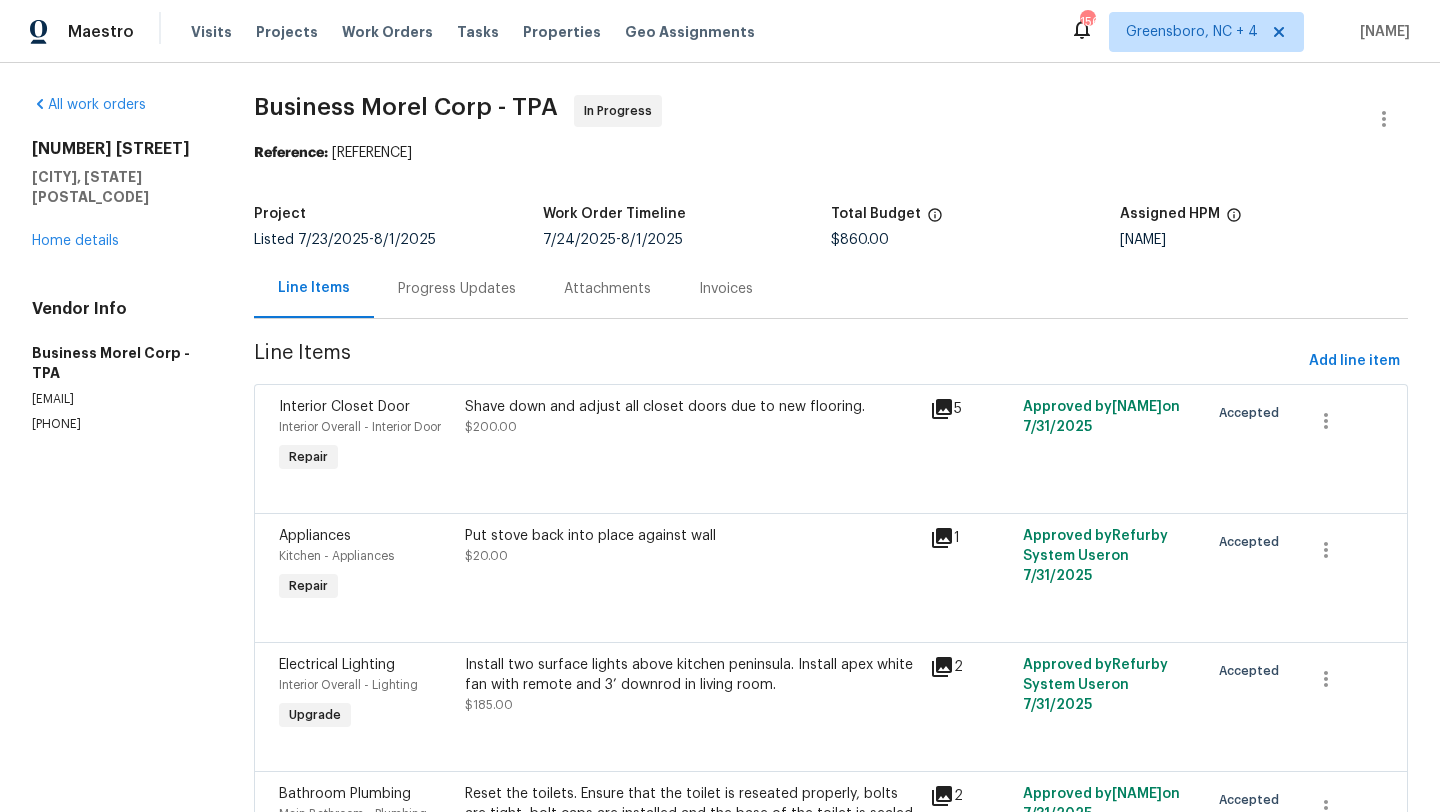 click on "Progress Updates" at bounding box center (457, 289) 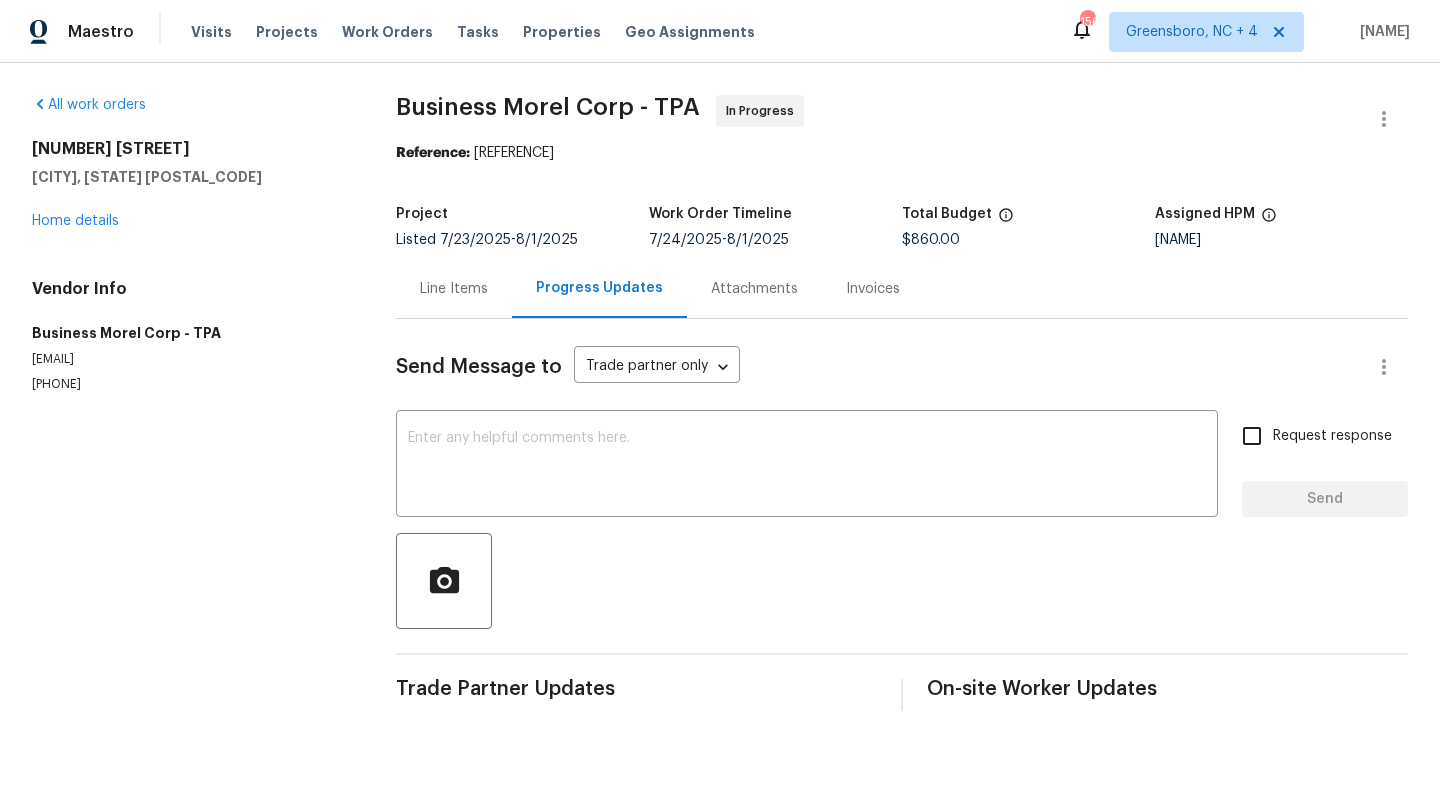 click on "Line Items" at bounding box center [454, 288] 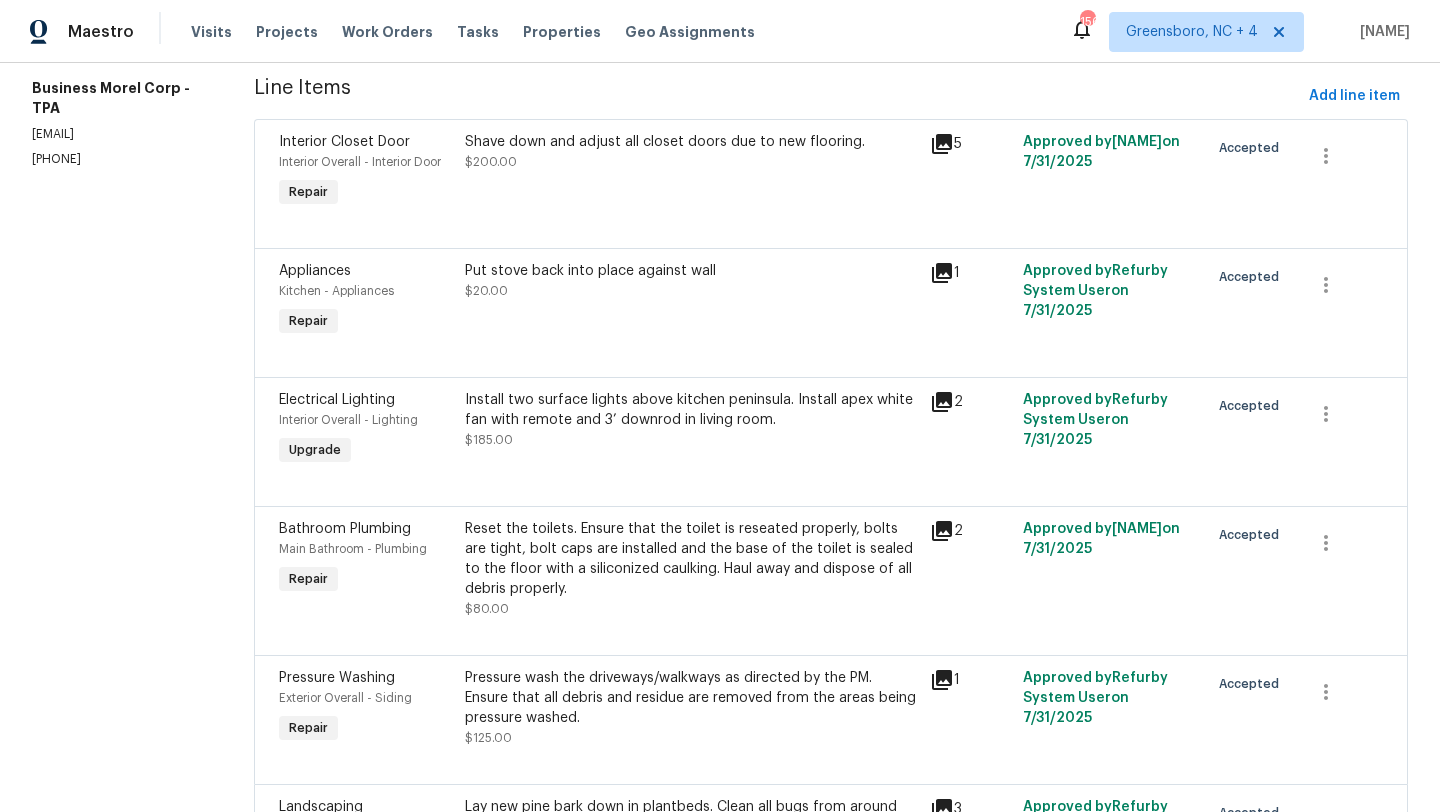 scroll, scrollTop: 0, scrollLeft: 0, axis: both 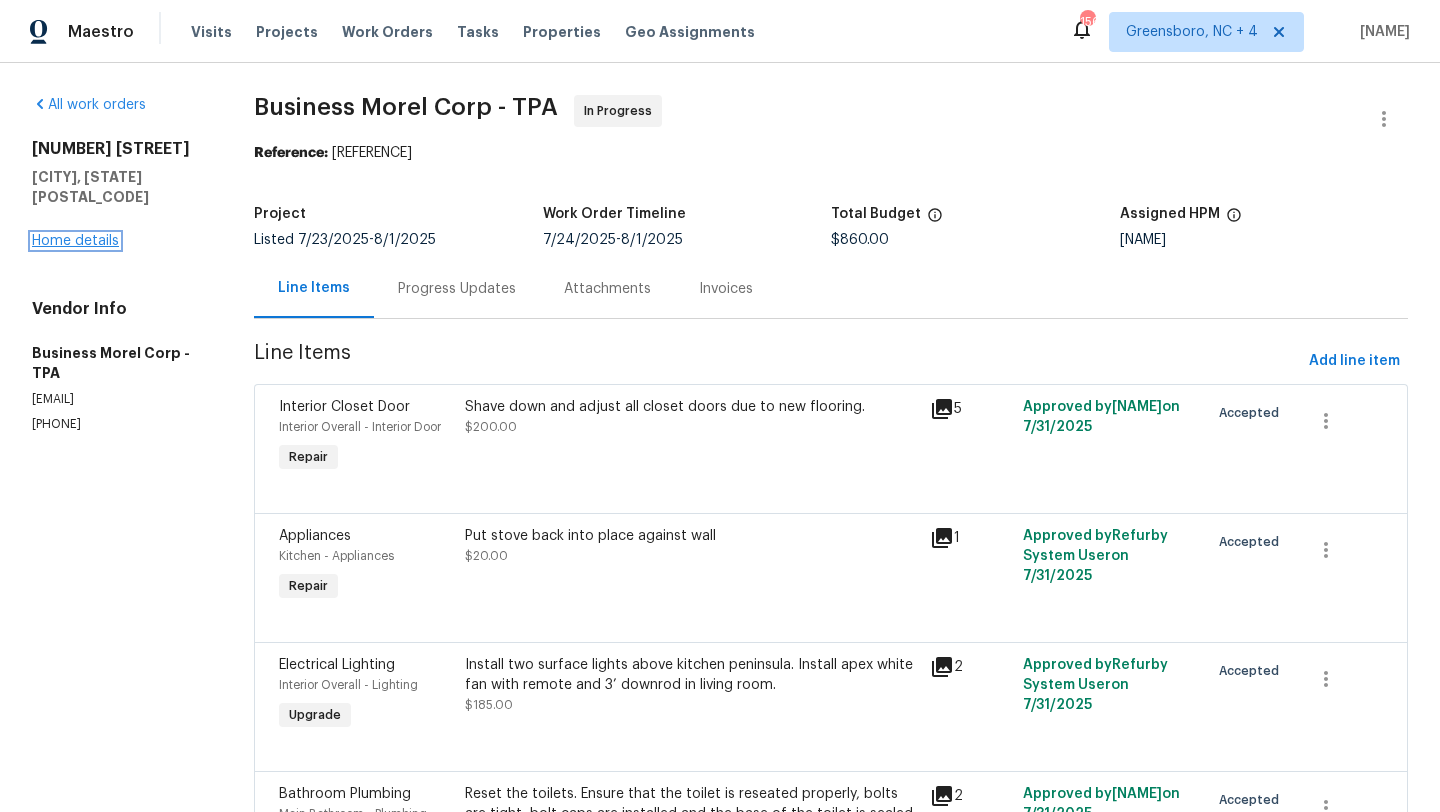 click on "Home details" at bounding box center (75, 241) 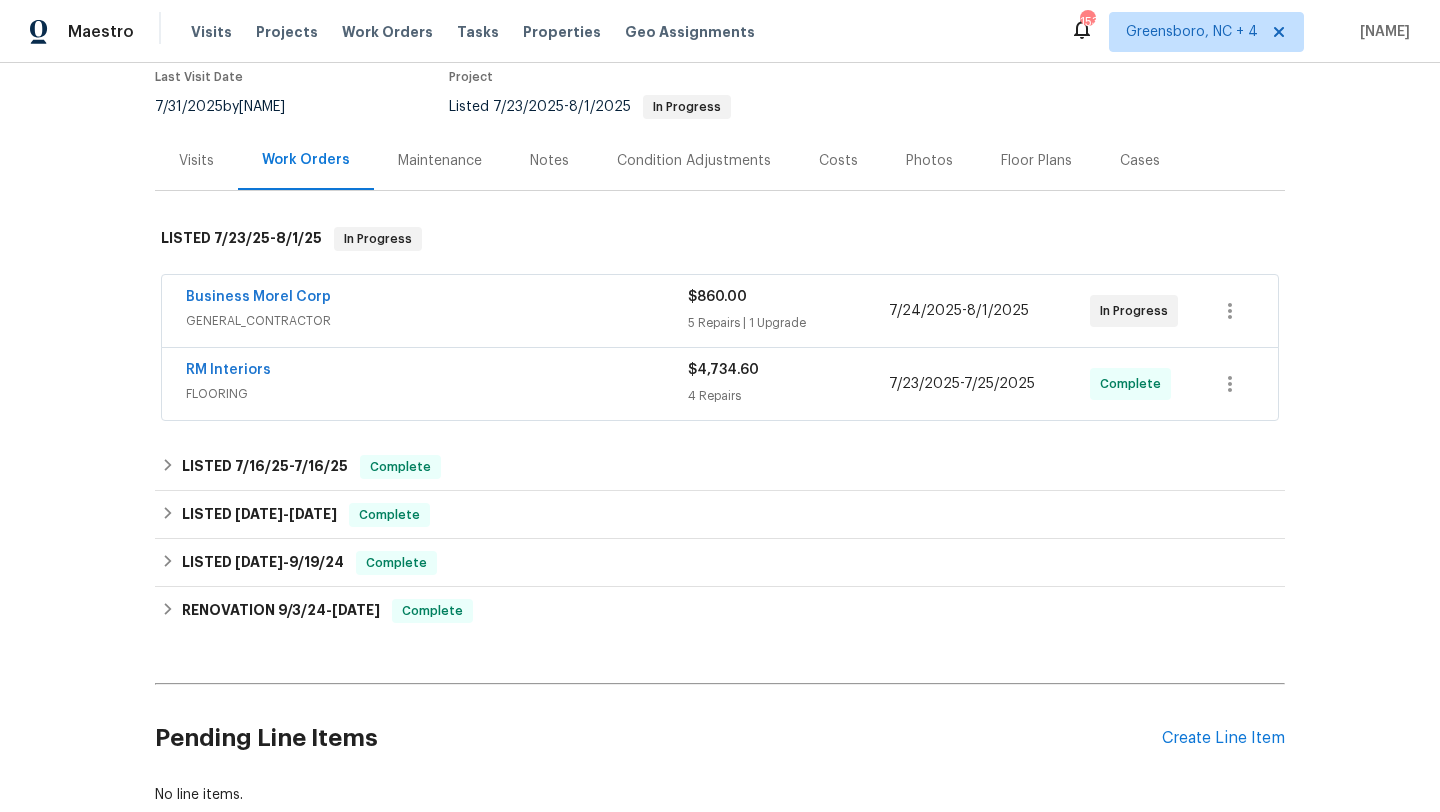 scroll, scrollTop: 140, scrollLeft: 0, axis: vertical 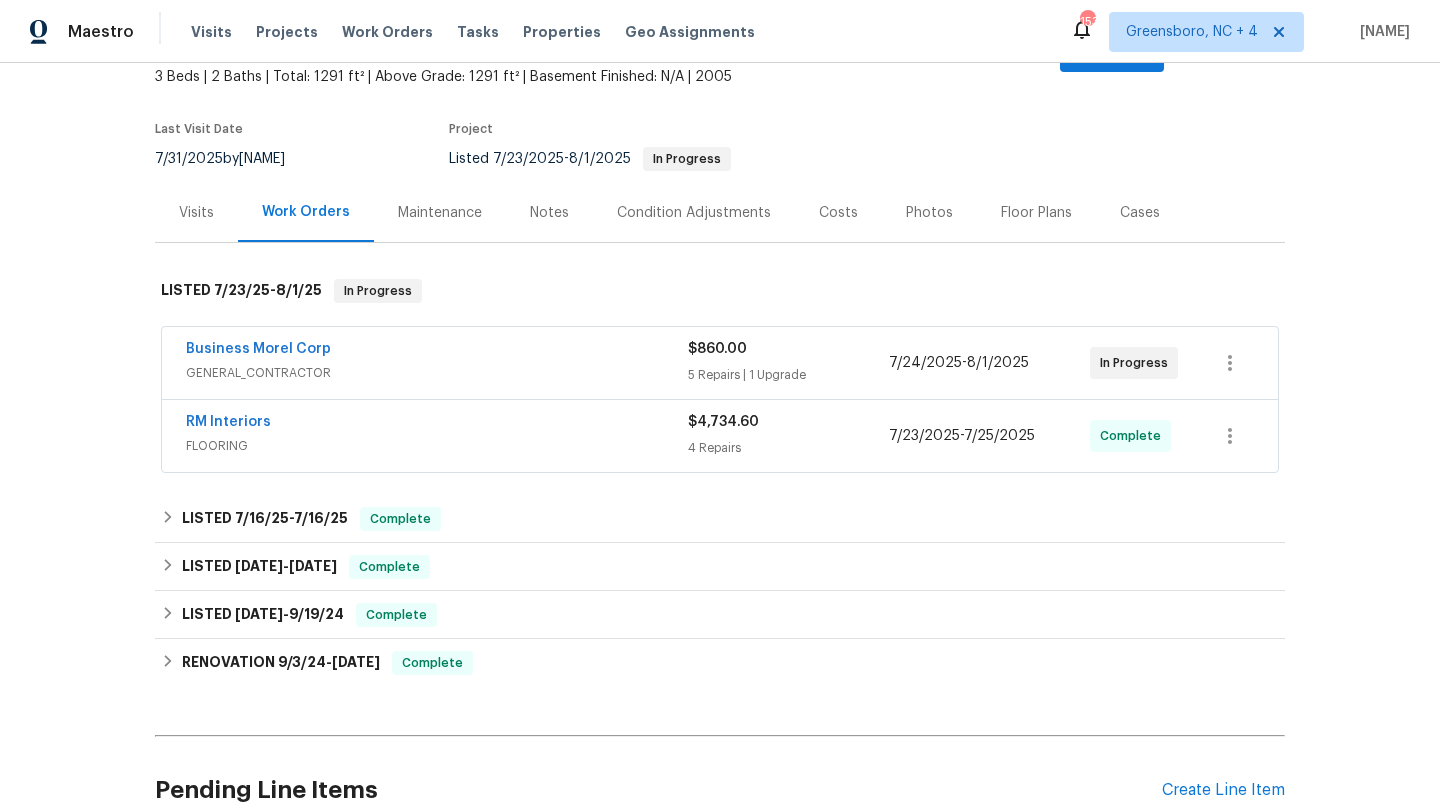 click on "7/31/2025  by  Naomi Ferreira" at bounding box center [232, 159] 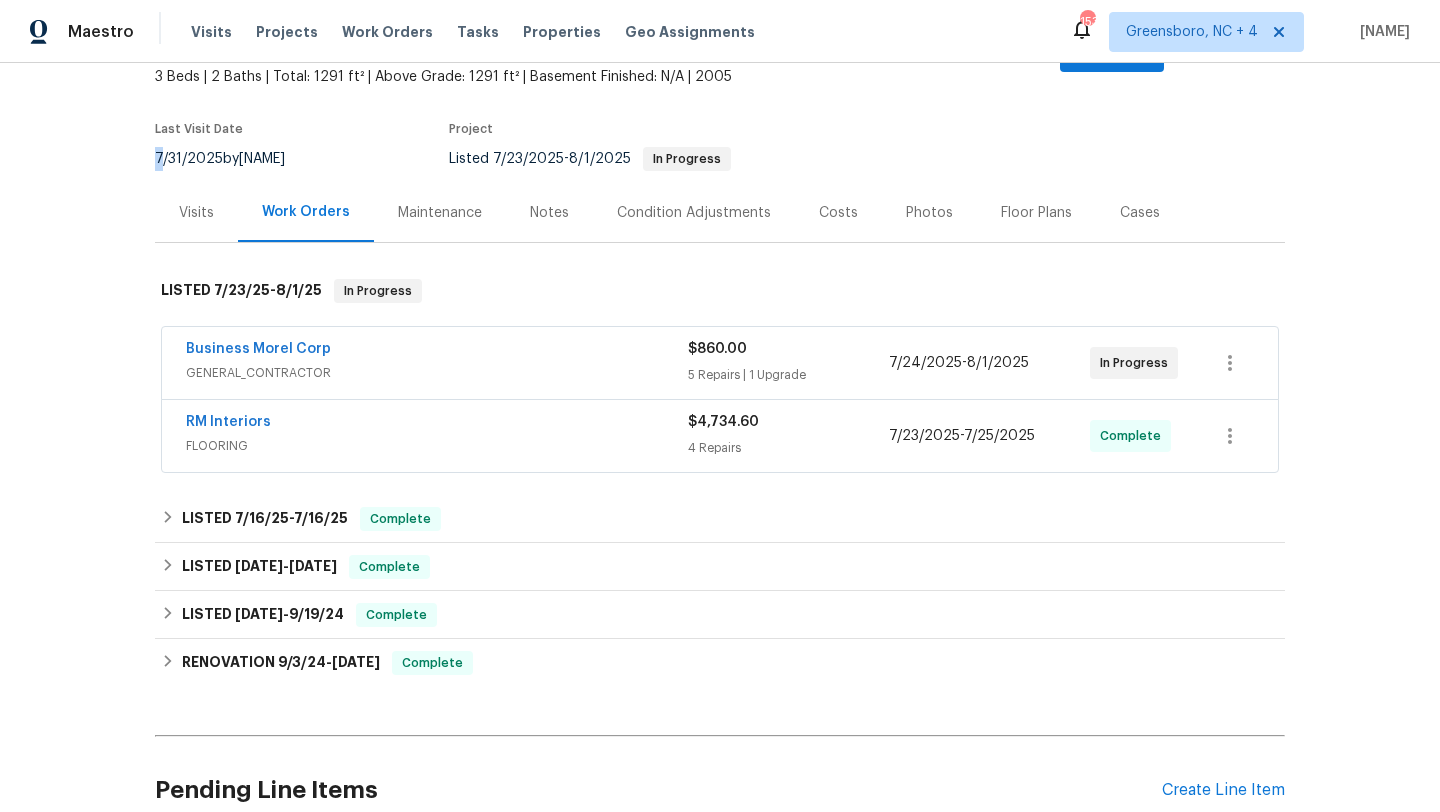 click on "7/31/2025  by  Naomi Ferreira" at bounding box center [232, 159] 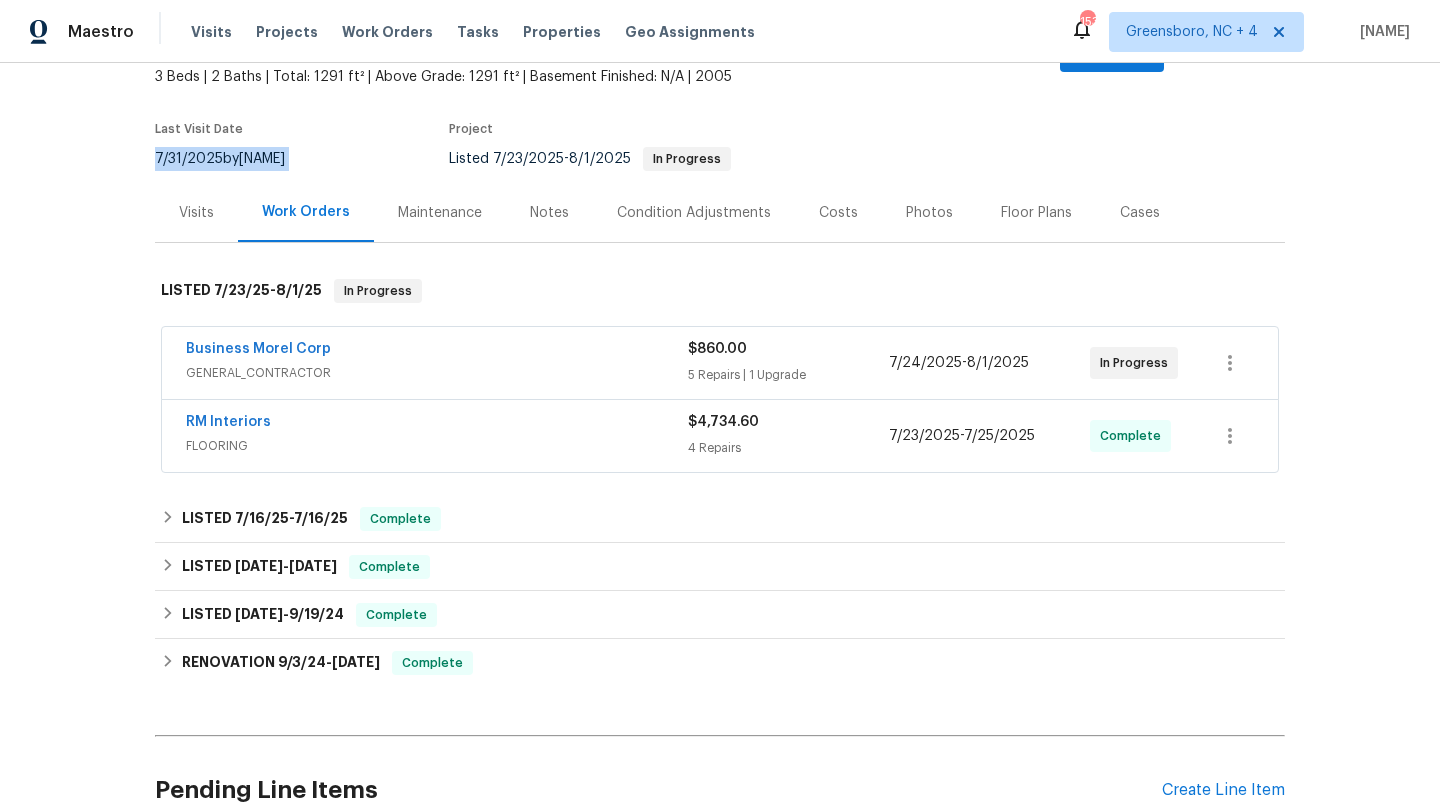 click on "7/31/2025  by  Naomi Ferreira" at bounding box center [232, 159] 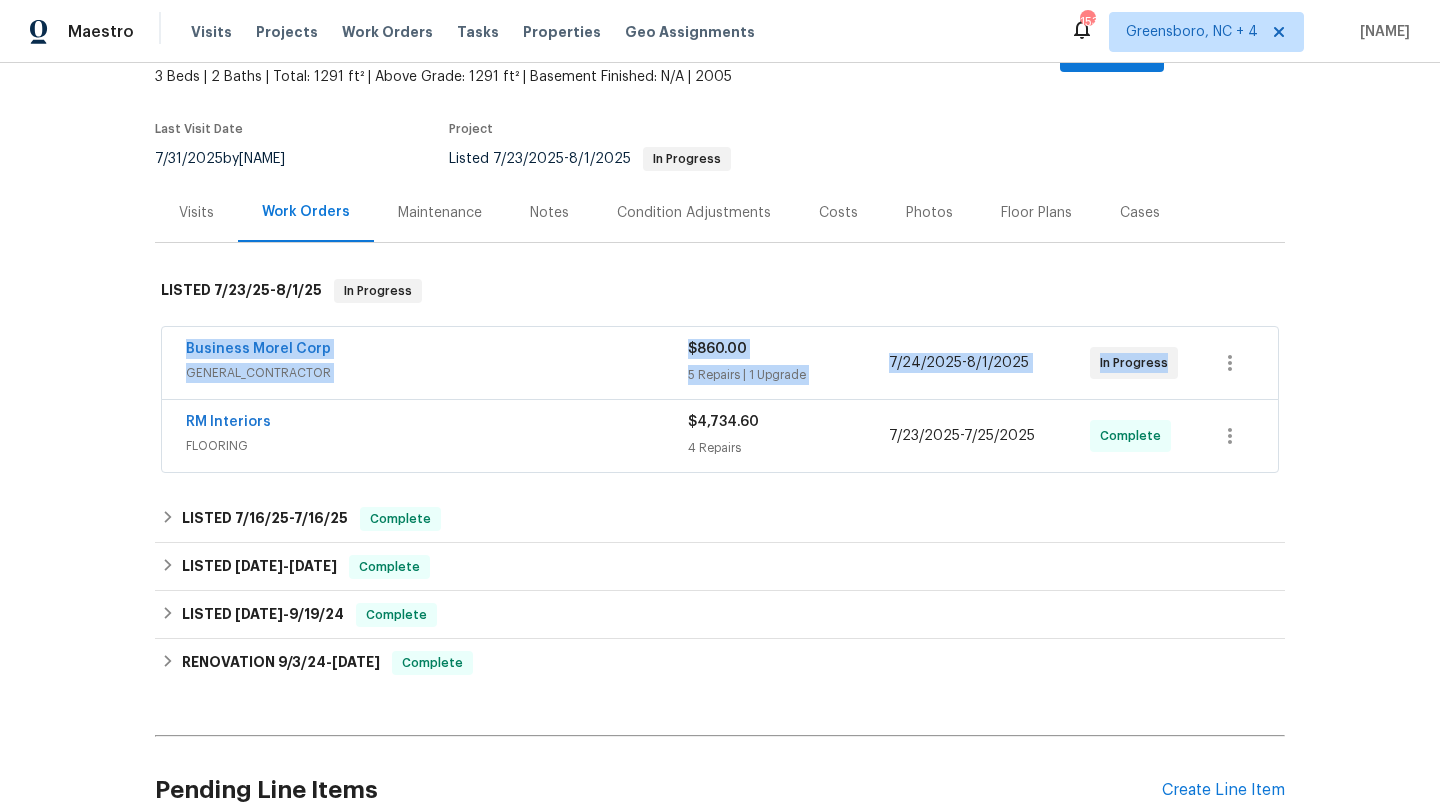 drag, startPoint x: 171, startPoint y: 328, endPoint x: 1208, endPoint y: 328, distance: 1037 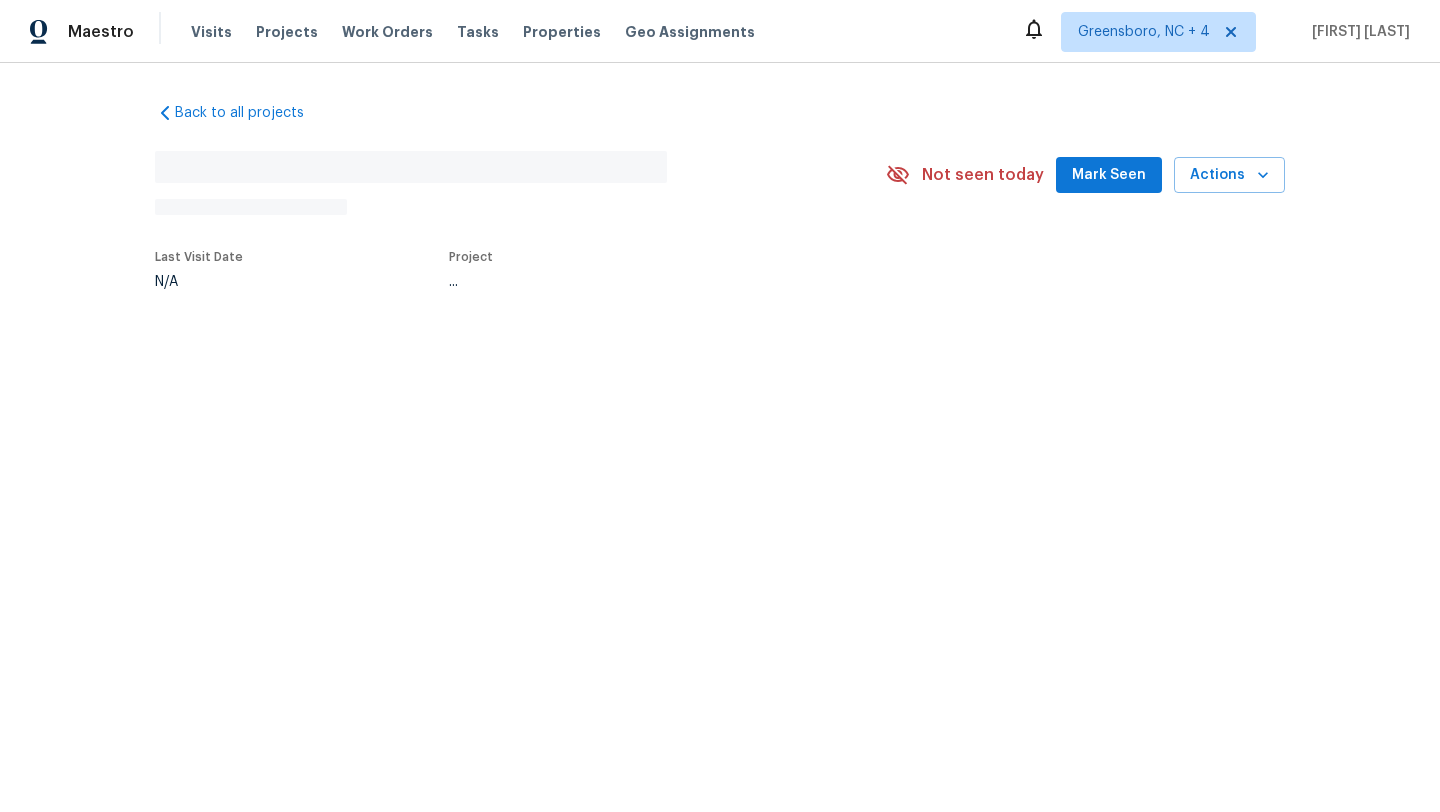 scroll, scrollTop: 0, scrollLeft: 0, axis: both 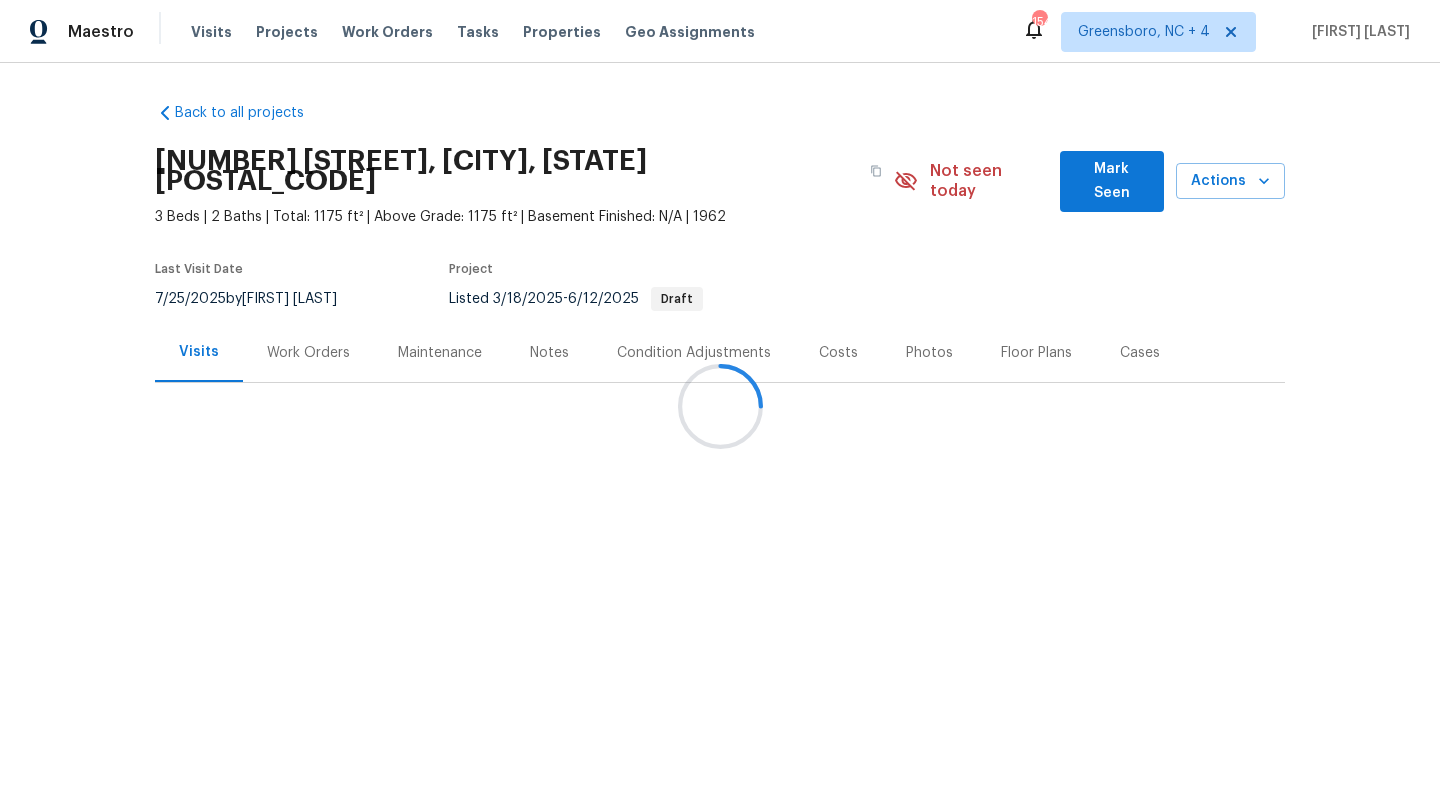 click on "Work Orders" at bounding box center (308, 353) 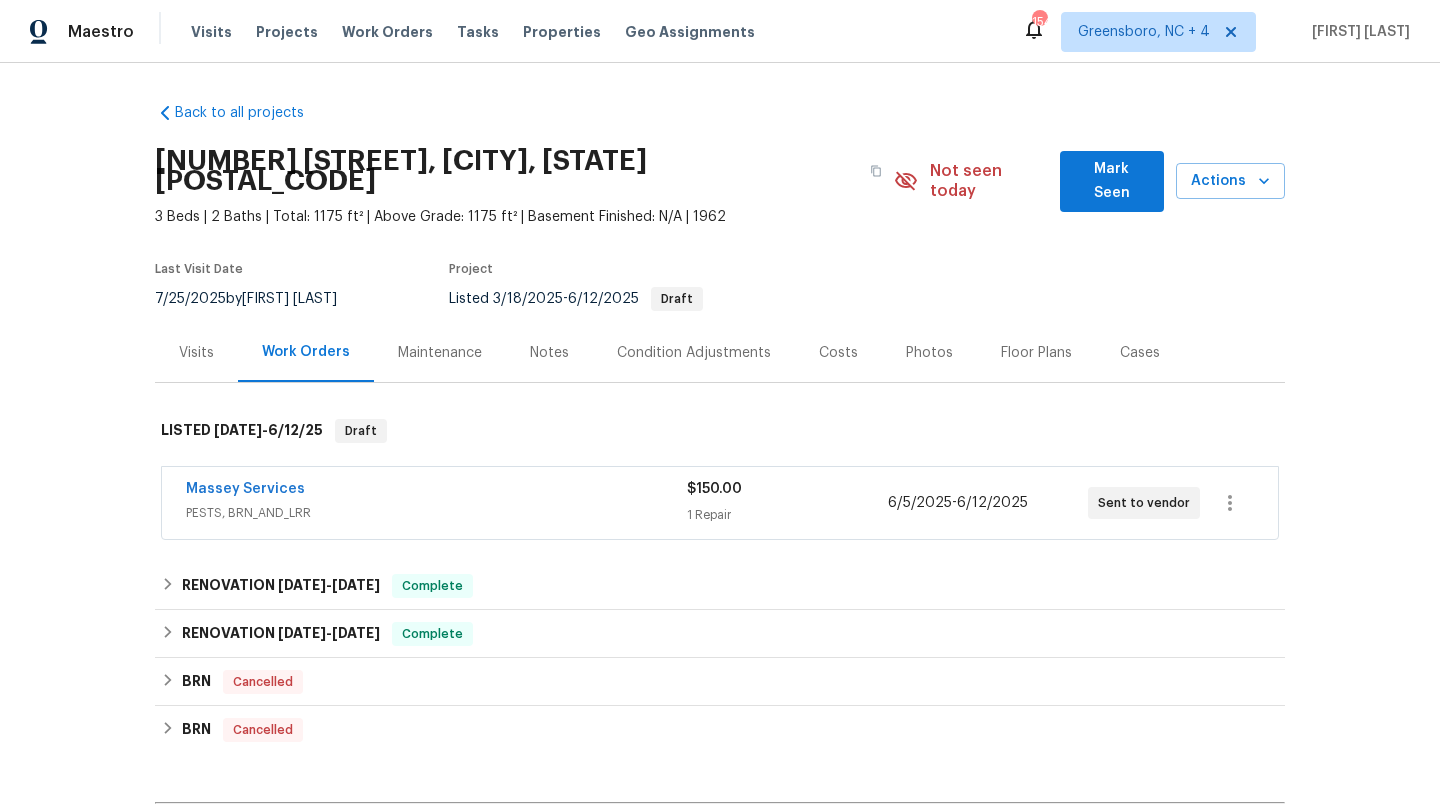 click on "Massey Services" at bounding box center (436, 491) 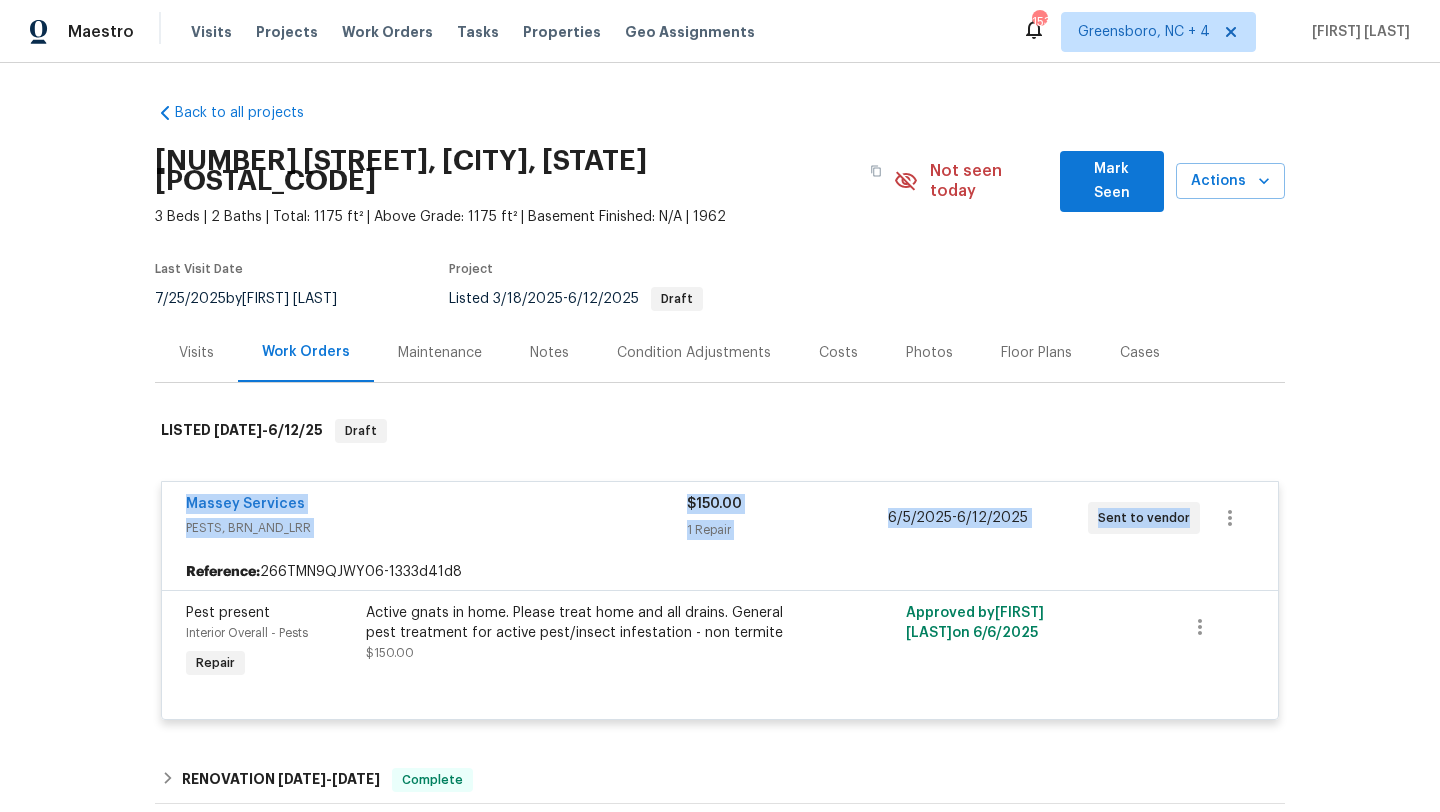 drag, startPoint x: 169, startPoint y: 487, endPoint x: 1165, endPoint y: 509, distance: 996.2429 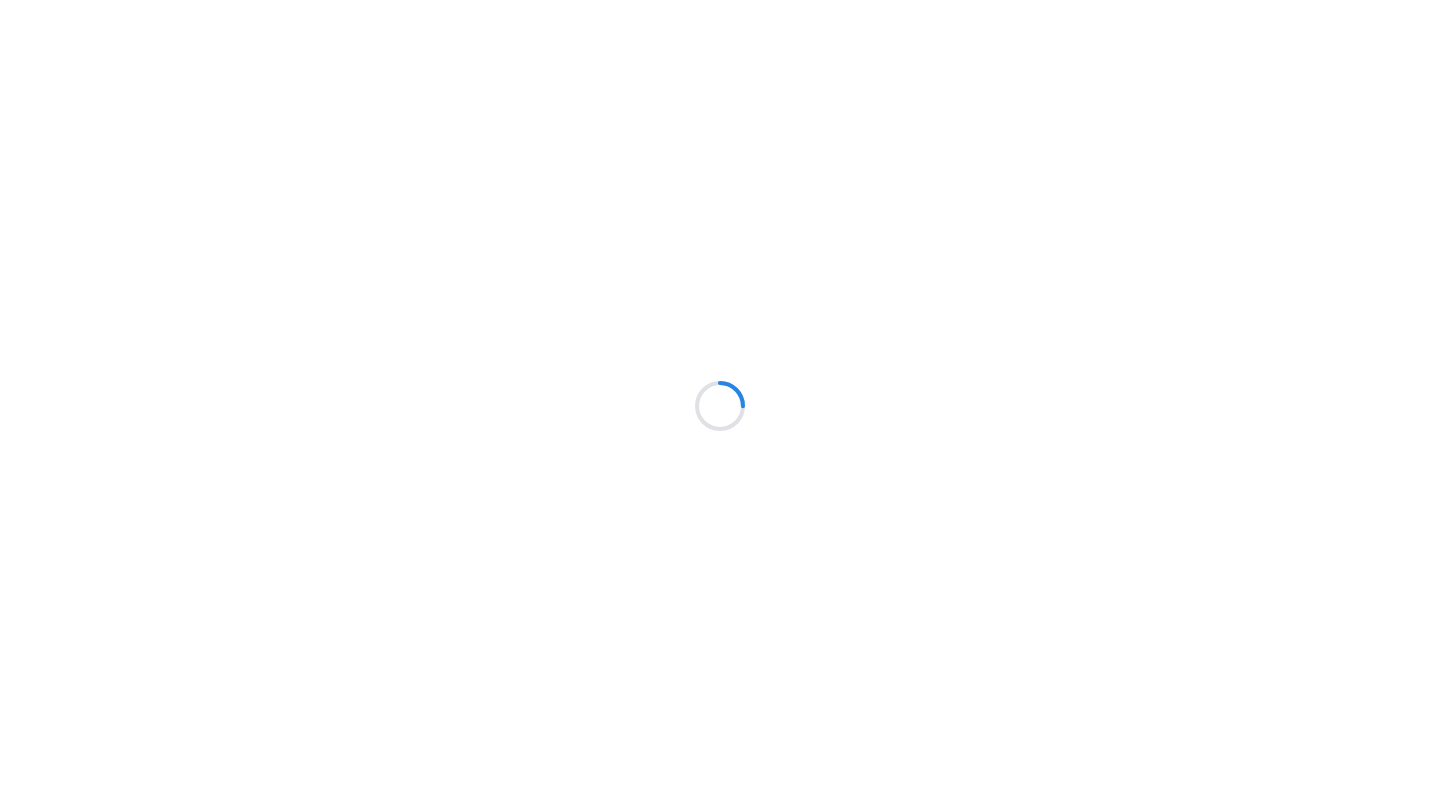 scroll, scrollTop: 0, scrollLeft: 0, axis: both 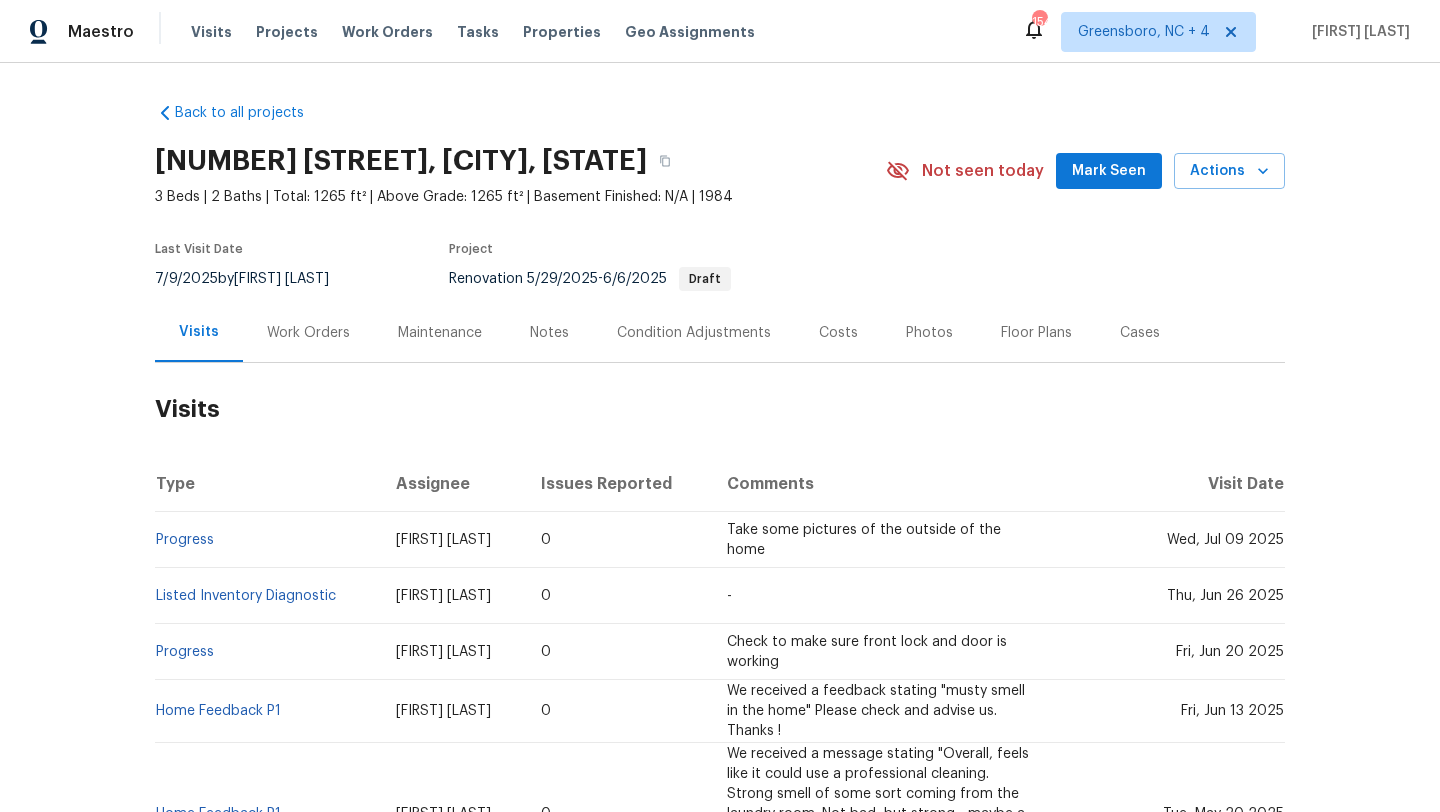 click on "[DATE]  by  [FIRST] [LAST]" at bounding box center (254, 279) 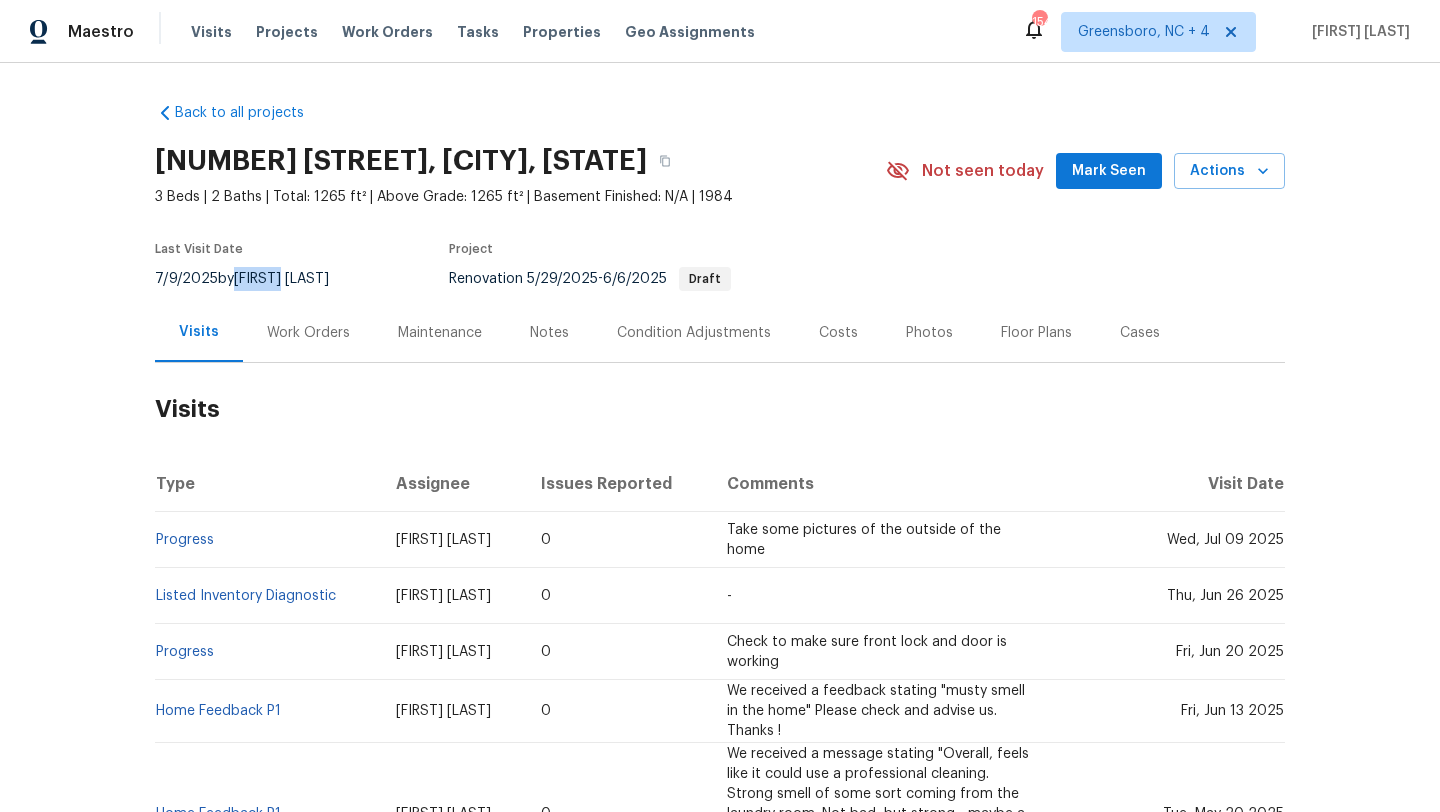 click on "[DATE]  by  [FIRST] [LAST]" at bounding box center [254, 279] 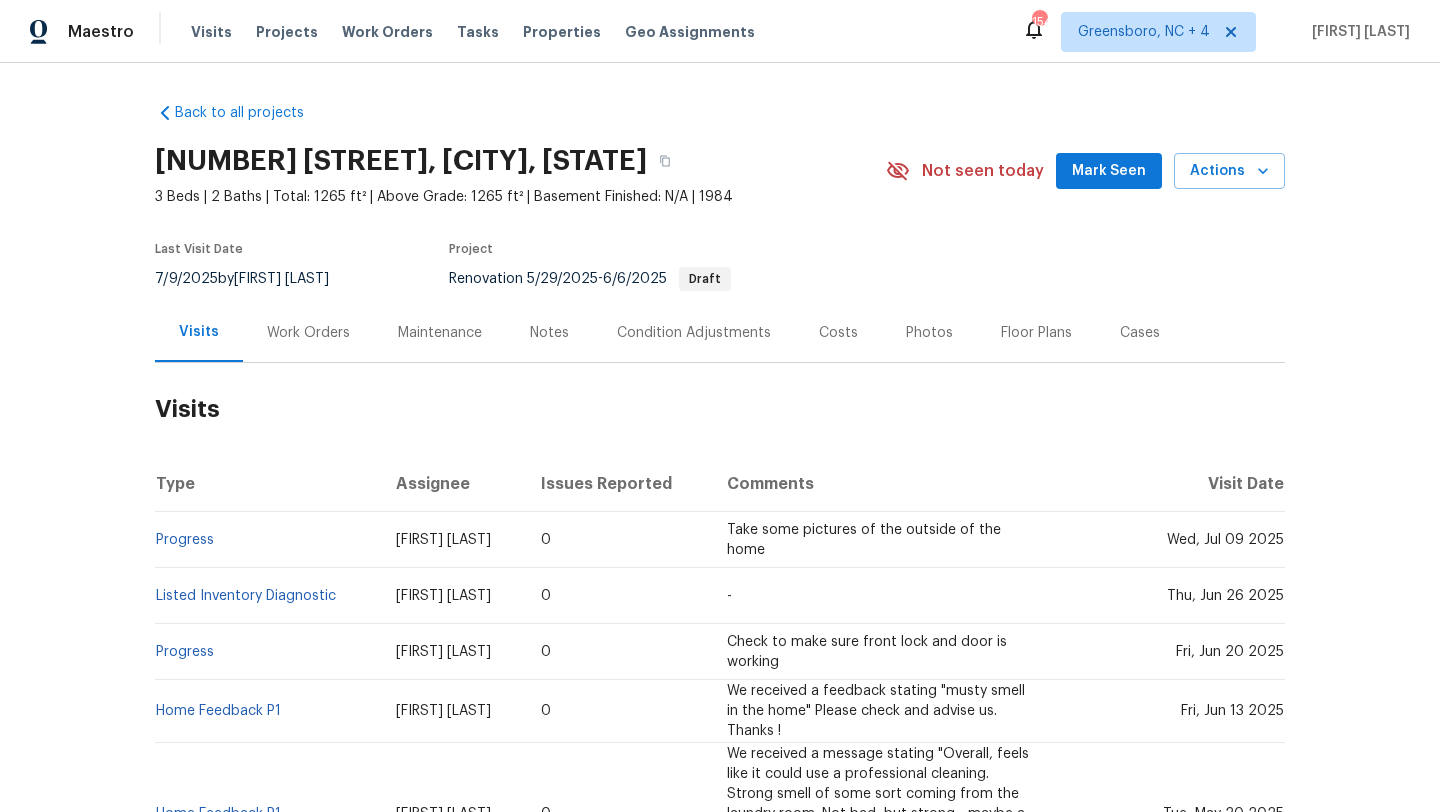 click on "[DATE]  by  [FIRST] [LAST]" at bounding box center (254, 279) 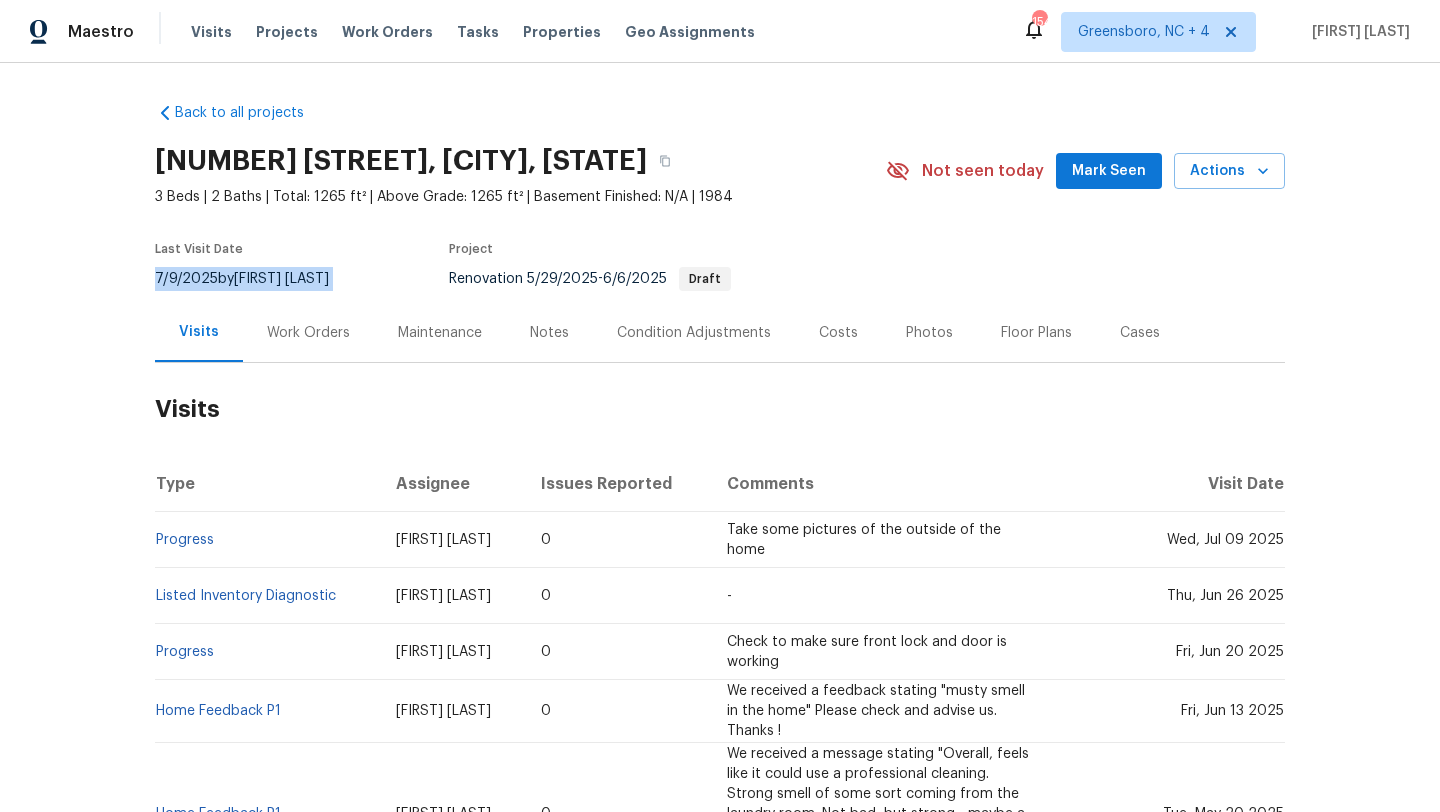 click on "[DATE]  by  [FIRST] [LAST]" at bounding box center [254, 279] 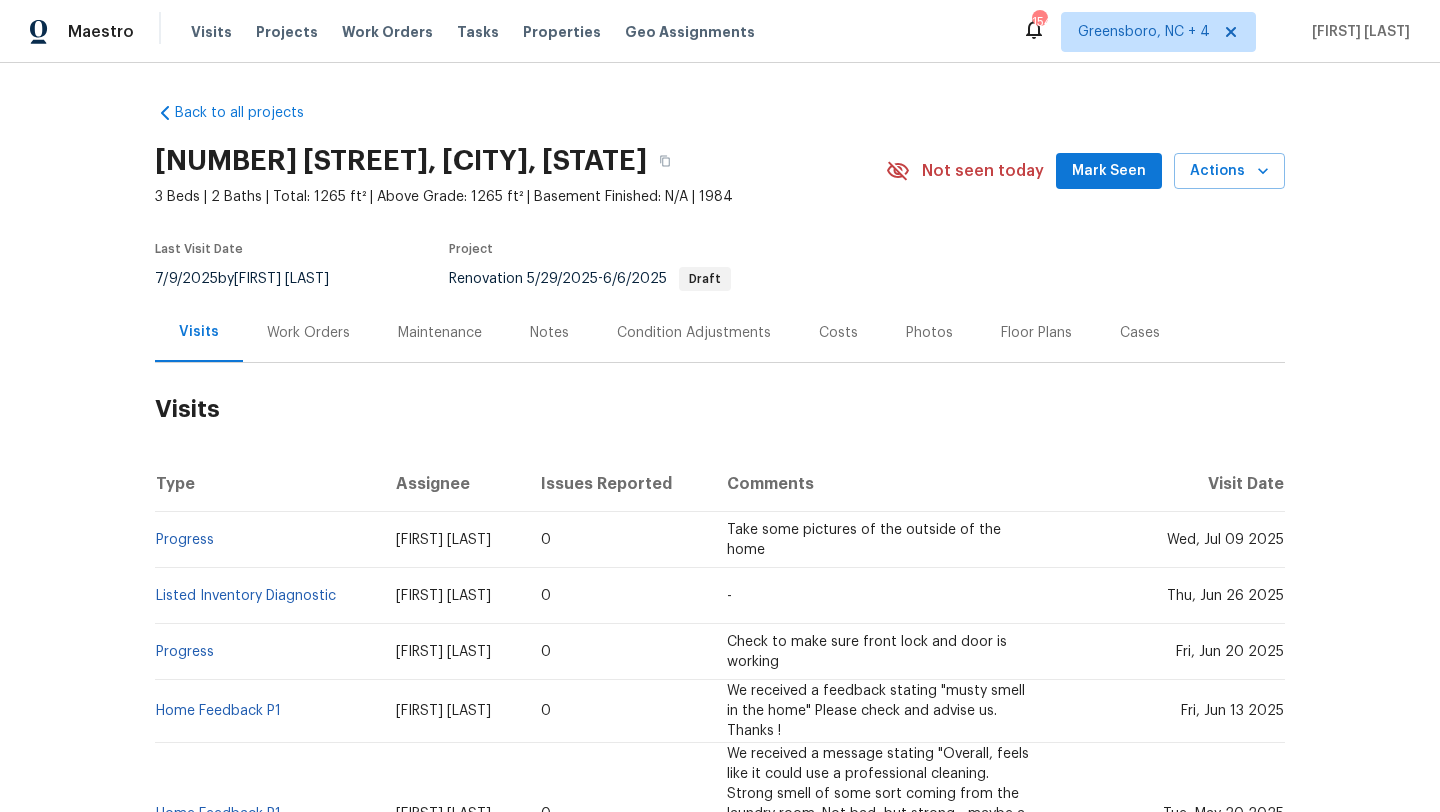 click on "Work Orders" at bounding box center [308, 333] 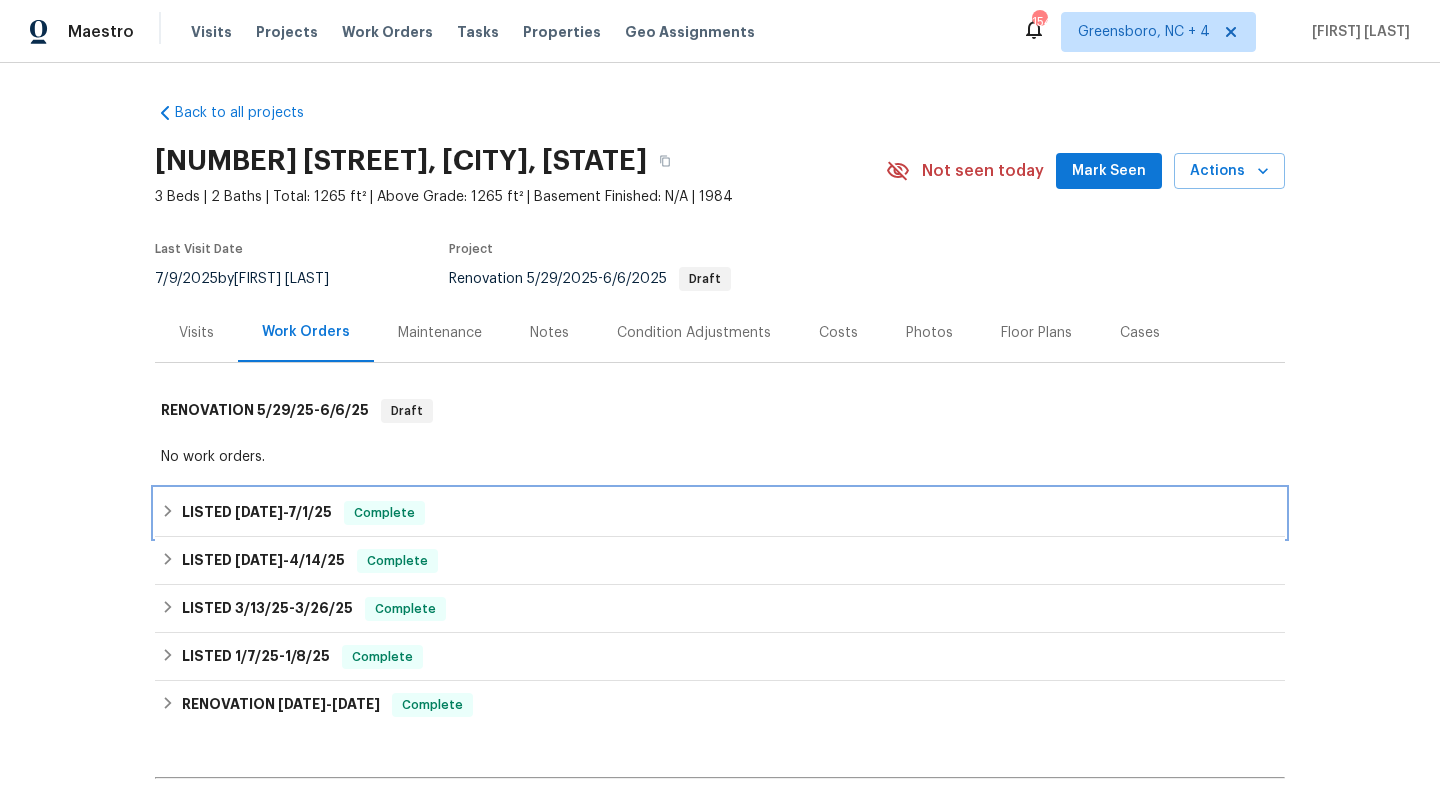click on "LISTED   [DATE]  -  [DATE]" at bounding box center (257, 513) 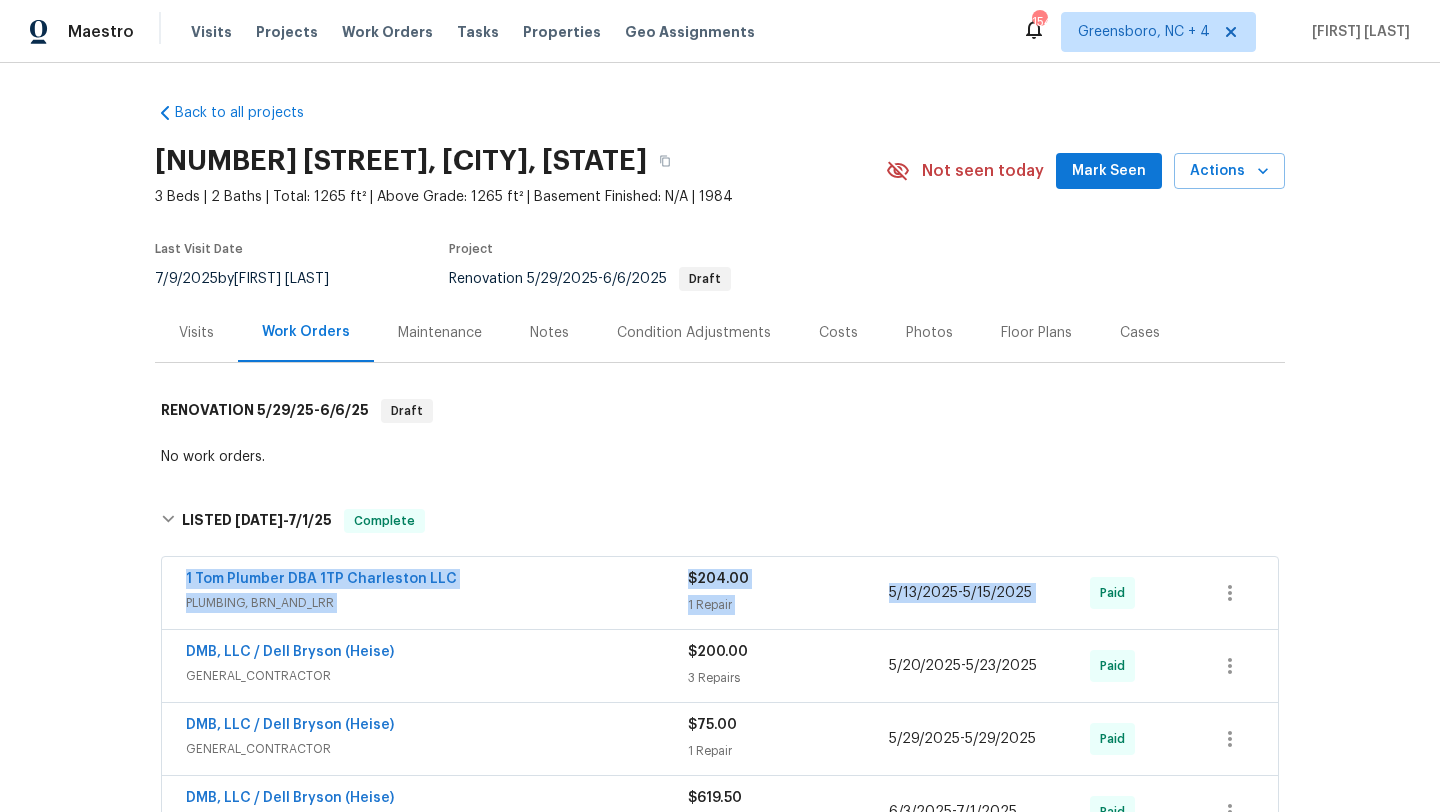 drag, startPoint x: 168, startPoint y: 565, endPoint x: 1175, endPoint y: 581, distance: 1007.1271 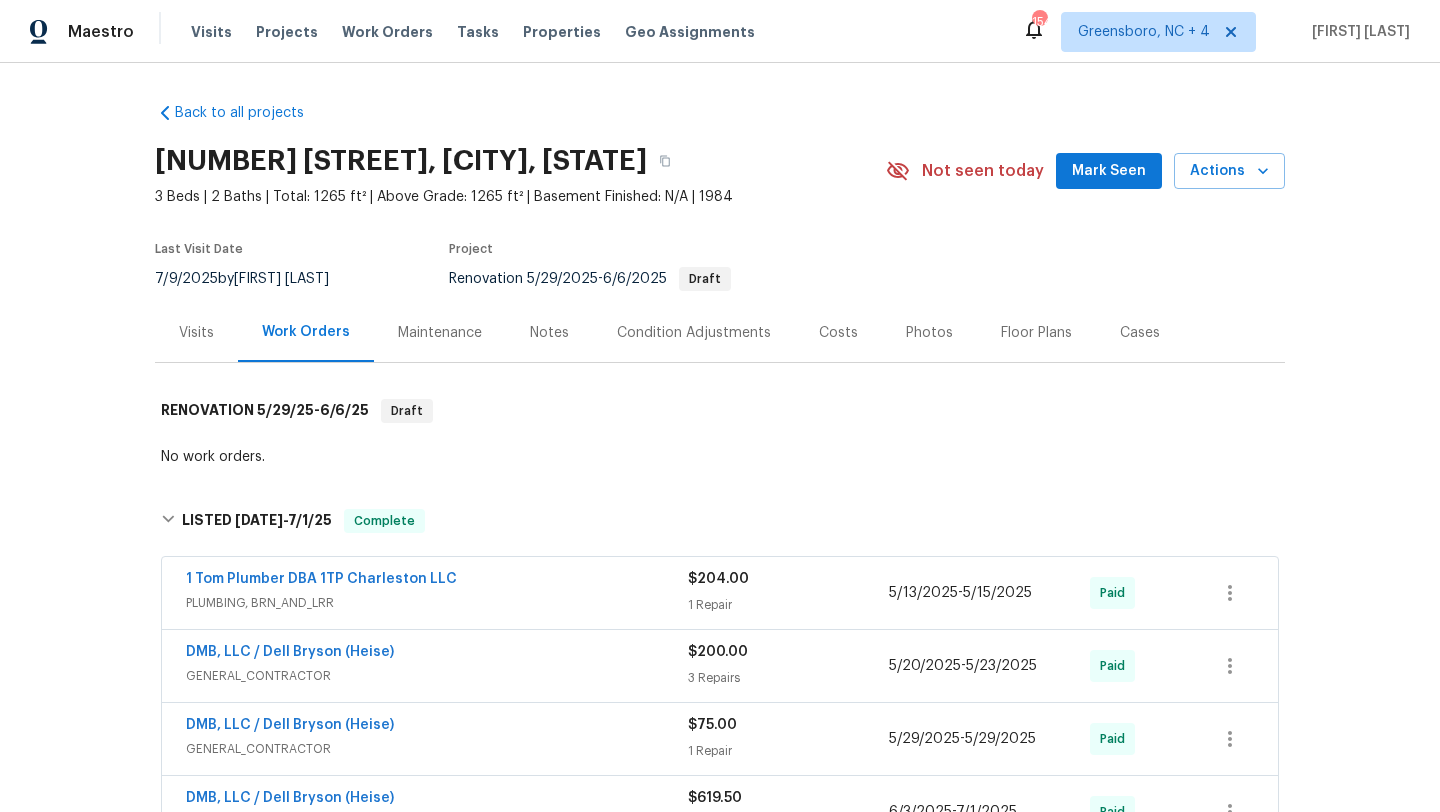 click on "Back to all projects [NUMBER] [STREET], [CITY], [STATE] 3 Beds | 2 Baths | Total: 1265 ft² | Above Grade: 1265 ft² | Basement Finished: N/A | 1984 Not seen today Mark Seen Actions Last Visit Date [DATE] by [FIRST] [LAST] Project Renovation [DATE] - [DATE] Draft Visits Work Orders Maintenance Notes Condition Adjustments Costs Photos Floor Plans Cases RENOVATION [DATE] - [DATE] Draft No work orders. LISTED [DATE] - [DATE] Complete 1 Tom Plumber DBA 1TP Charleston LLC PLUMBING, BRN_AND_LRR $204.00 1 Repair [DATE] - [DATE] Paid DMB, LLC / Dell Bryson (Heise) GENERAL_CONTRACTOR $200.00 3 Repairs [DATE] - [DATE] Paid DMB, LLC / Dell Bryson (Heise) GENERAL_CONTRACTOR $75.00 1 Repair [DATE] - [DATE] Paid DMB, LLC / Dell Bryson (Heise) GENERAL_CONTRACTOR $619.50 1 Repair [DATE] - [DATE] Paid DMB, LLC / Dell Bryson (Heise) GENERAL_CONTRACTOR $200.00 1 Repair [DATE] - [DATE] Paid DMB, LLC / Dell Bryson (Heise) GENERAL_CONTRACTOR $619.50 1 Repair [DATE] - [DATE] Paid DMB, LLC / Dell Bryson (Heise) GENERAL_CONTRACTOR $200.00 1 Repair [DATE] - [DATE] Paid LISTED [DATE] - [DATE] Complete Flow-Rite Plumbing LLC PLUMBING" at bounding box center [720, 437] 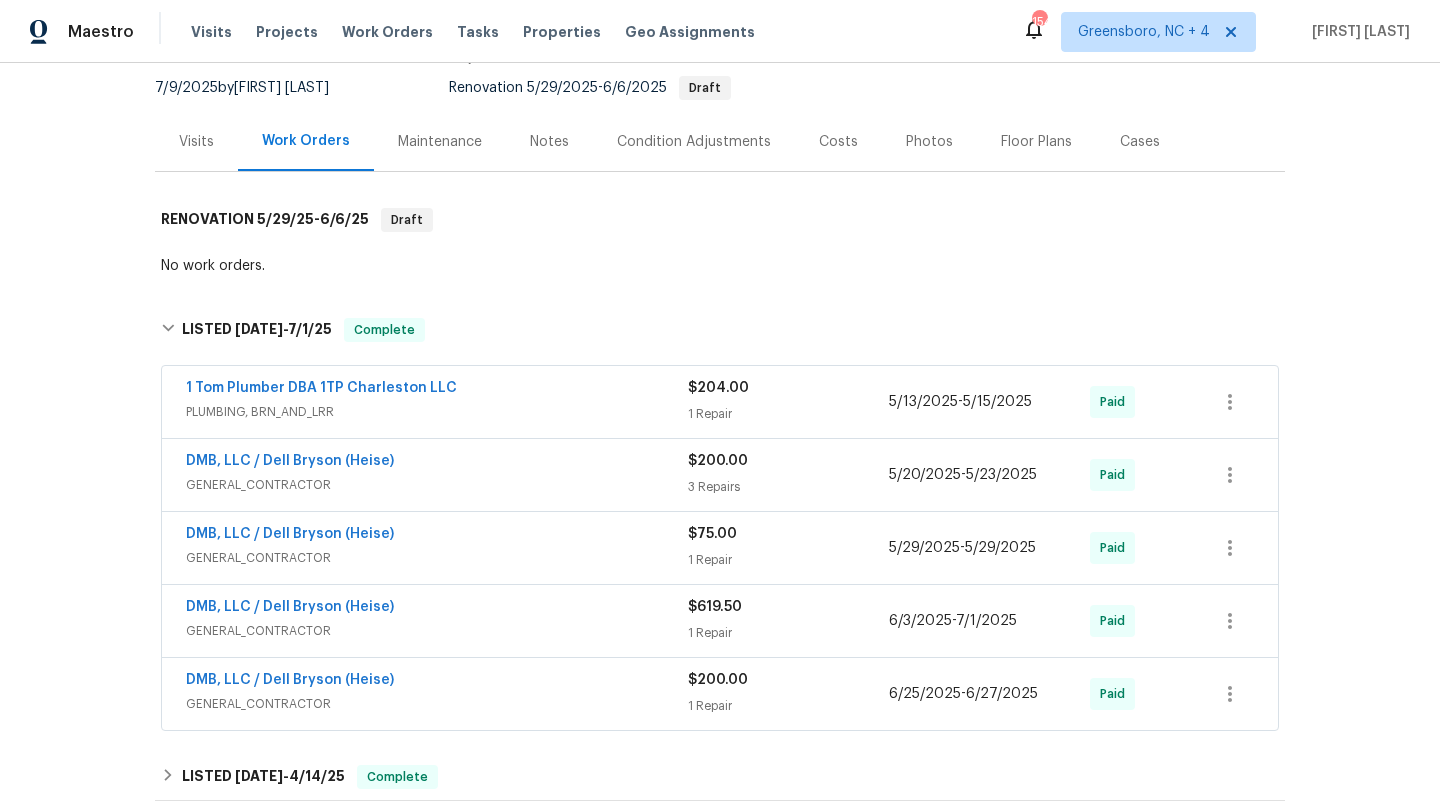 scroll, scrollTop: 265, scrollLeft: 0, axis: vertical 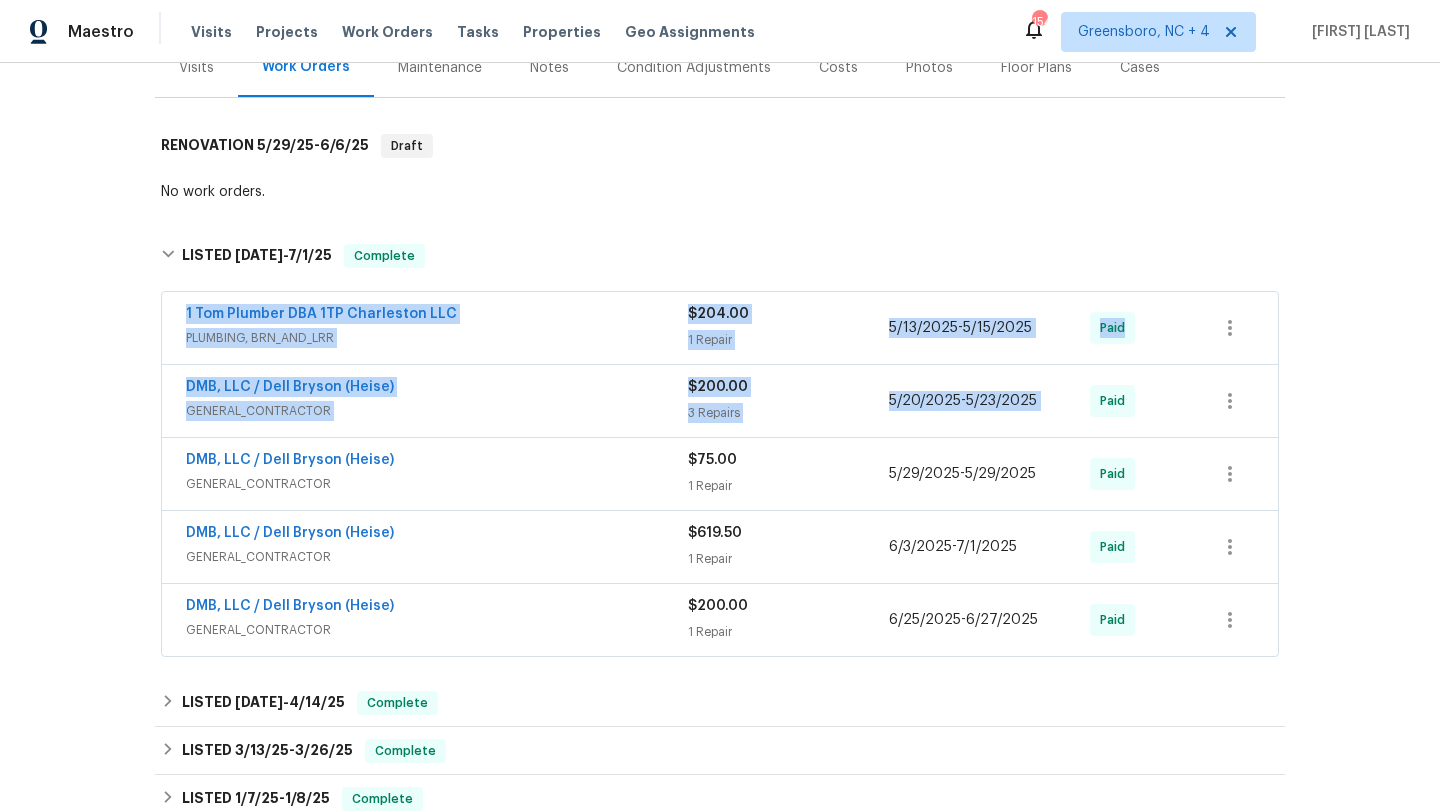 drag, startPoint x: 165, startPoint y: 299, endPoint x: 1089, endPoint y: 386, distance: 928.08673 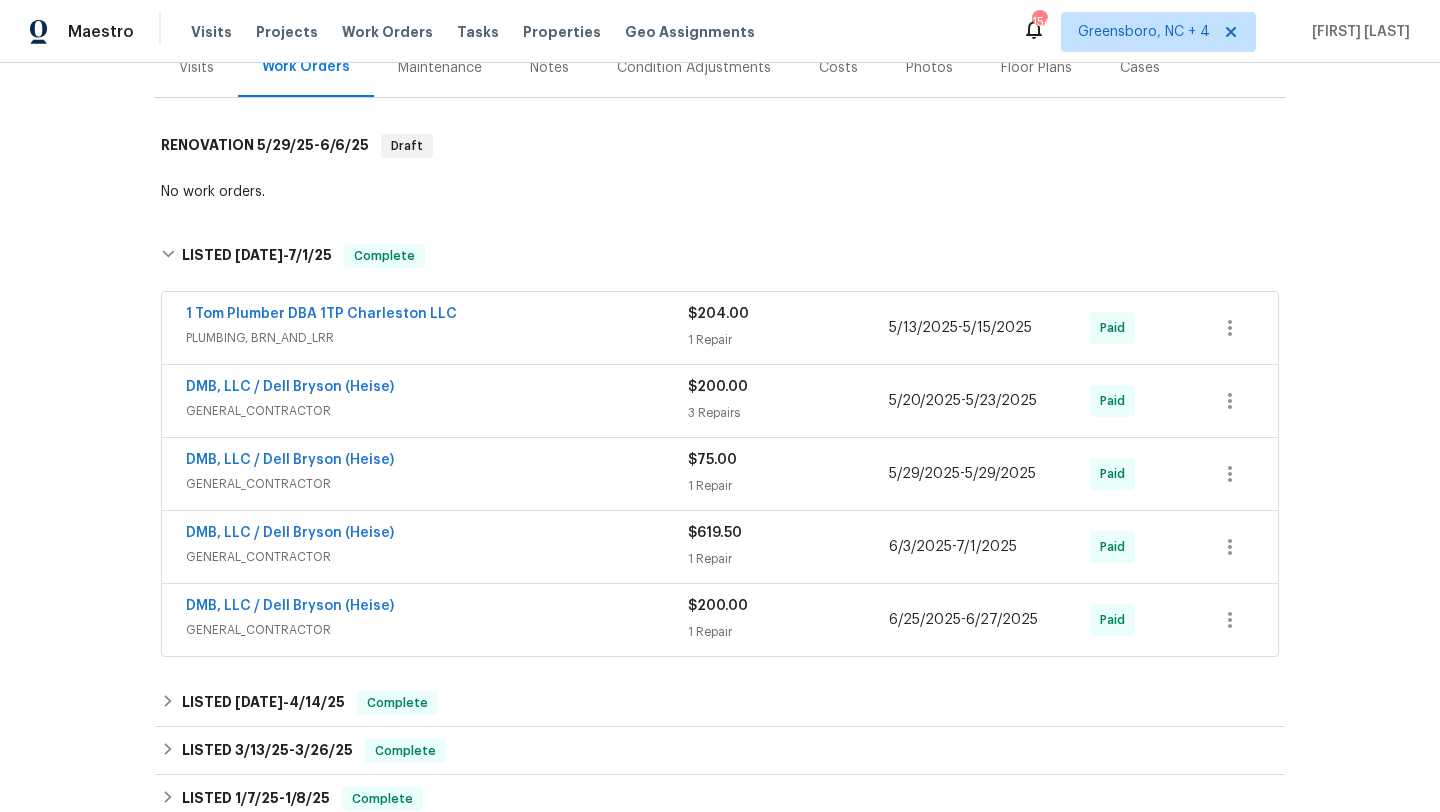 click on "Back to all projects [NUMBER] [STREET], [CITY], [STATE] 3 Beds | 2 Baths | Total: 1265 ft² | Above Grade: 1265 ft² | Basement Finished: N/A | 1984 Not seen today Mark Seen Actions Last Visit Date [DATE] by [FIRST] [LAST] Project Renovation [DATE] - [DATE] Draft Visits Work Orders Maintenance Notes Condition Adjustments Costs Photos Floor Plans Cases RENOVATION [DATE] - [DATE] Draft No work orders. LISTED [DATE] - [DATE] Complete 1 Tom Plumber DBA 1TP Charleston LLC PLUMBING, BRN_AND_LRR $204.00 1 Repair [DATE] - [DATE] Paid DMB, LLC / Dell Bryson (Heise) GENERAL_CONTRACTOR $200.00 3 Repairs [DATE] - [DATE] Paid DMB, LLC / Dell Bryson (Heise) GENERAL_CONTRACTOR $75.00 1 Repair [DATE] - [DATE] Paid DMB, LLC / Dell Bryson (Heise) GENERAL_CONTRACTOR $619.50 1 Repair [DATE] - [DATE] Paid DMB, LLC / Dell Bryson (Heise) GENERAL_CONTRACTOR $200.00 1 Repair [DATE] - [DATE] Paid DMB, LLC / Dell Bryson (Heise) GENERAL_CONTRACTOR $619.50 1 Repair [DATE] - [DATE] Paid DMB, LLC / Dell Bryson (Heise) GENERAL_CONTRACTOR $200.00 1 Repair [DATE] - [DATE] Paid LISTED [DATE] - [DATE] Complete Flow-Rite Plumbing LLC PLUMBING" at bounding box center [720, 437] 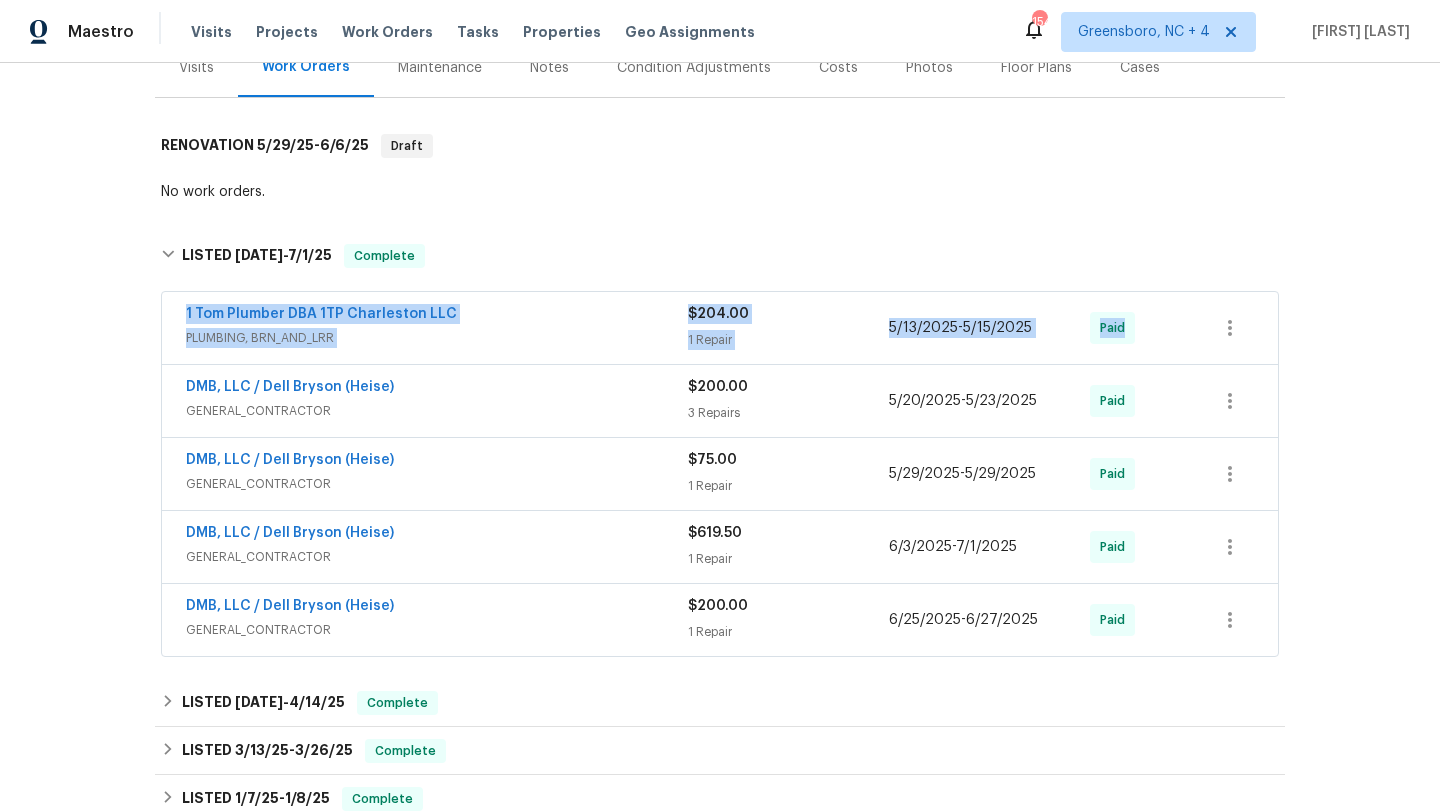 drag, startPoint x: 182, startPoint y: 314, endPoint x: 1277, endPoint y: 317, distance: 1095.0042 